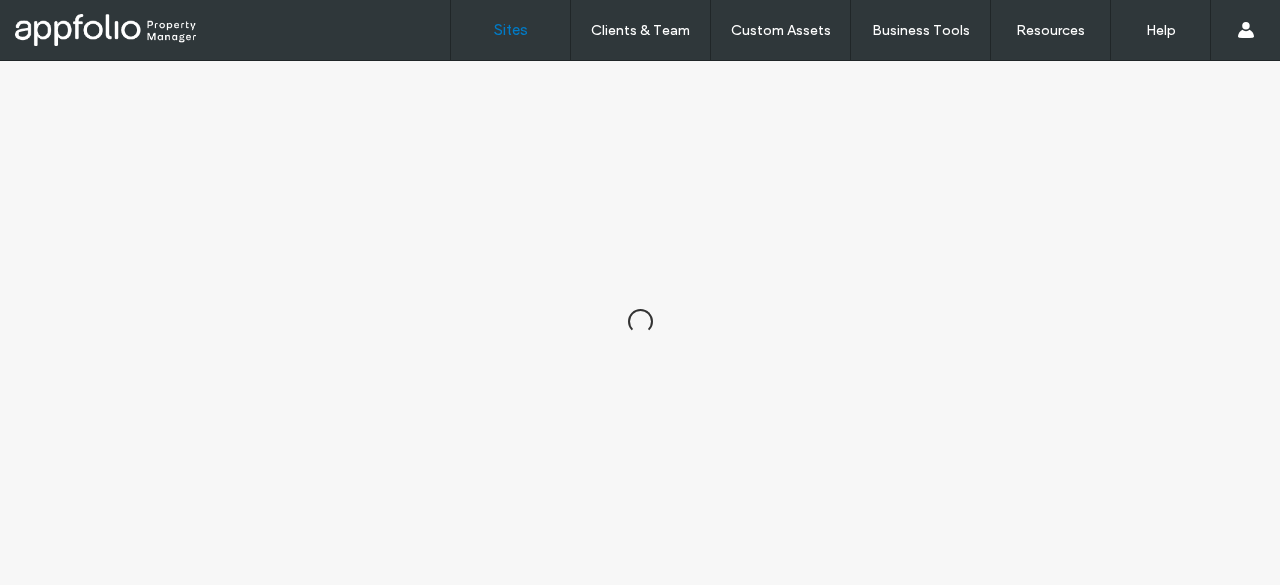 scroll, scrollTop: 0, scrollLeft: 0, axis: both 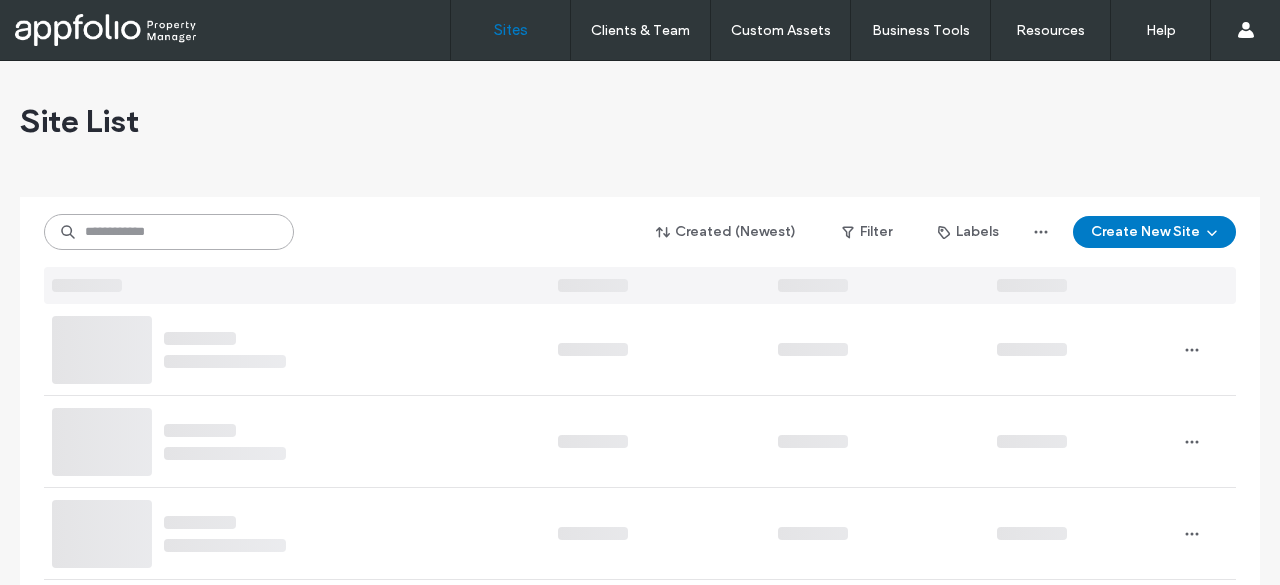 click at bounding box center [169, 232] 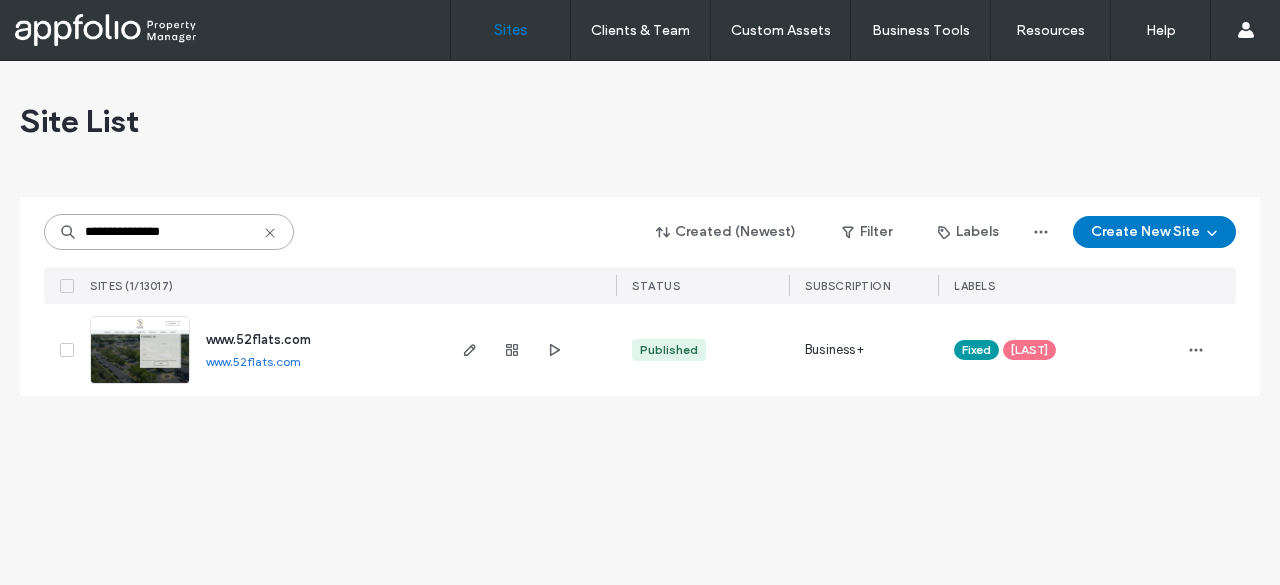 type on "**********" 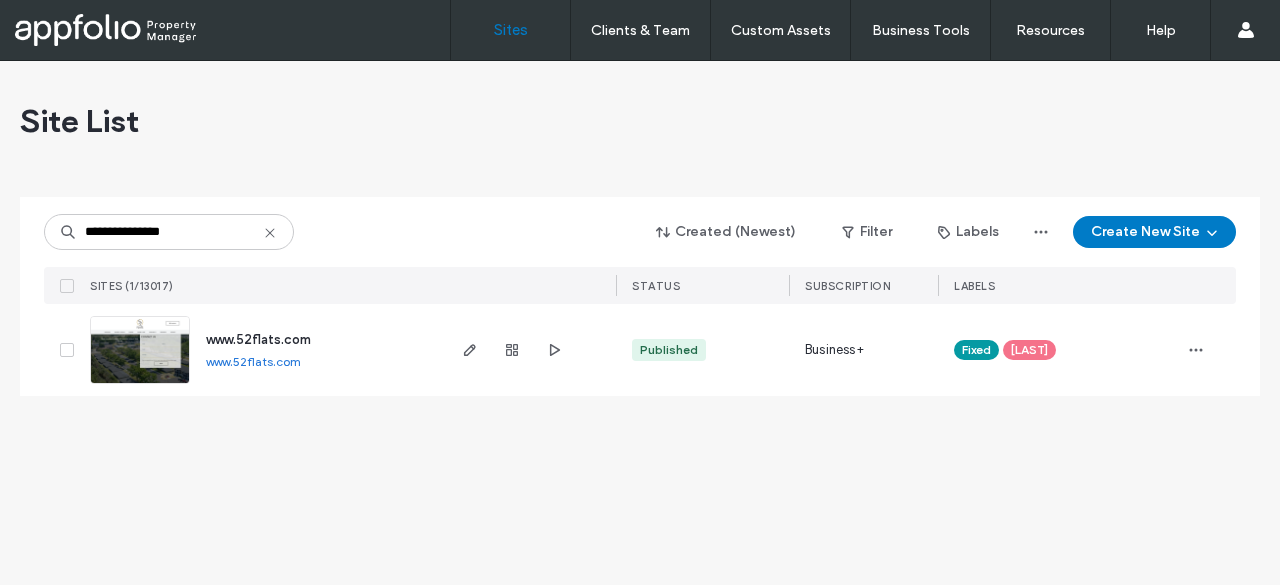 click at bounding box center (140, 350) 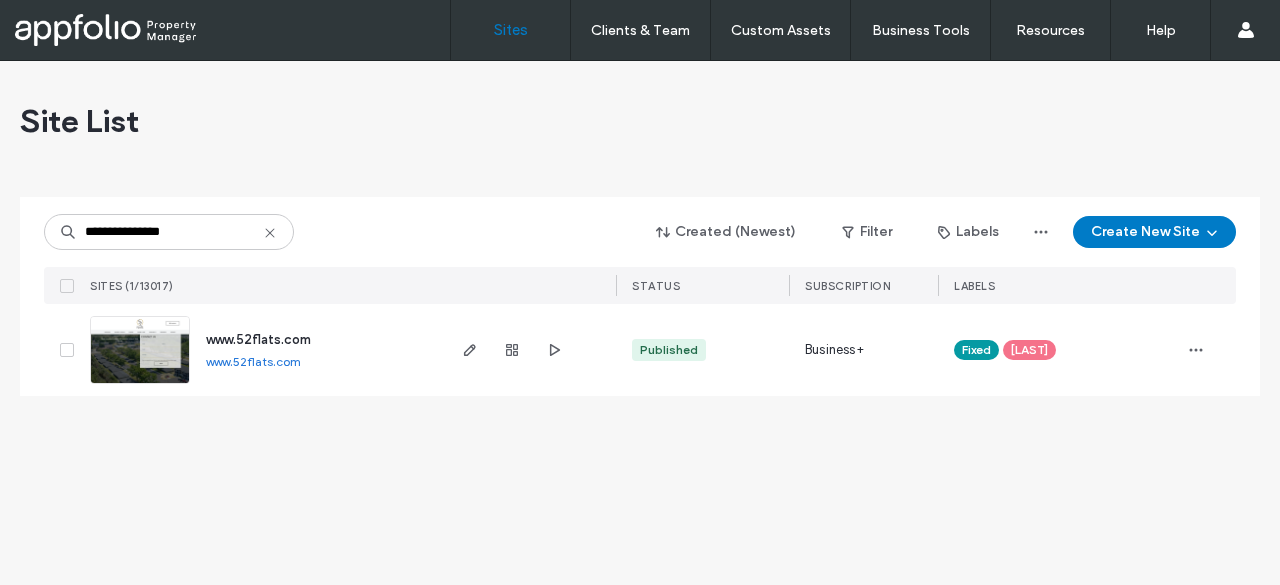 click on "www.example.com www.example.com" at bounding box center [262, 350] 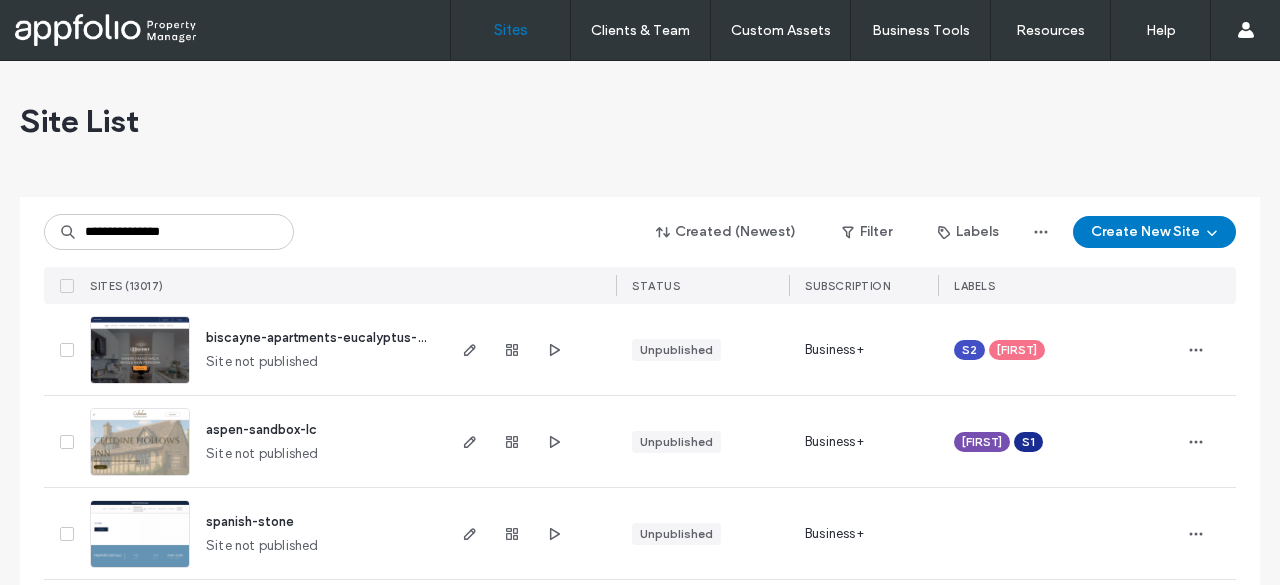 scroll, scrollTop: 0, scrollLeft: 0, axis: both 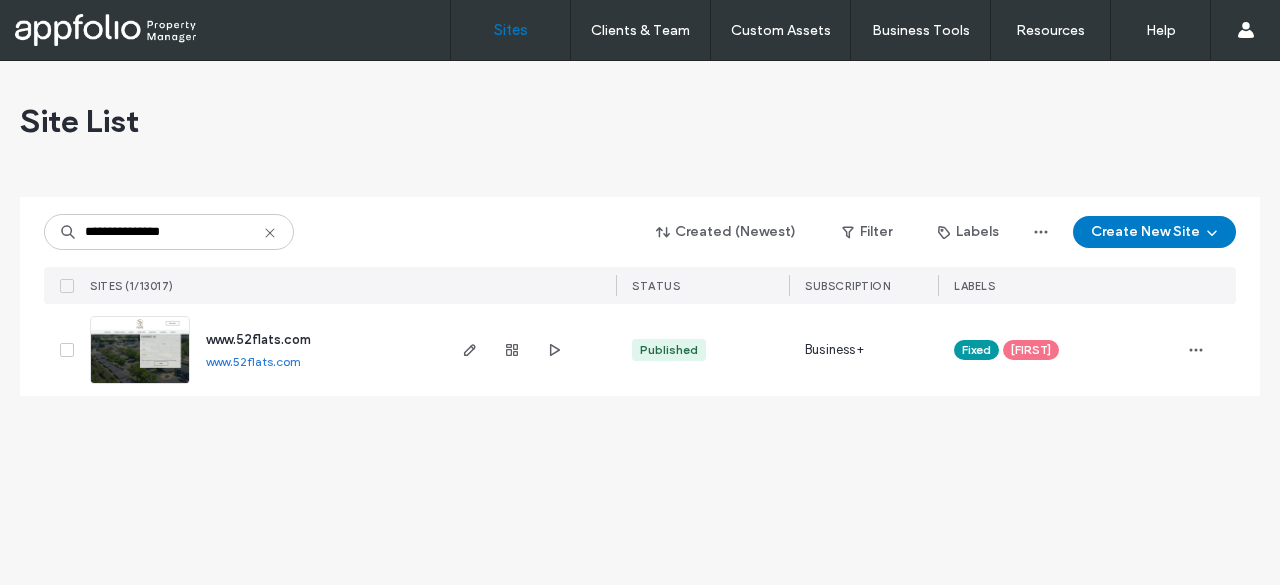 type on "**********" 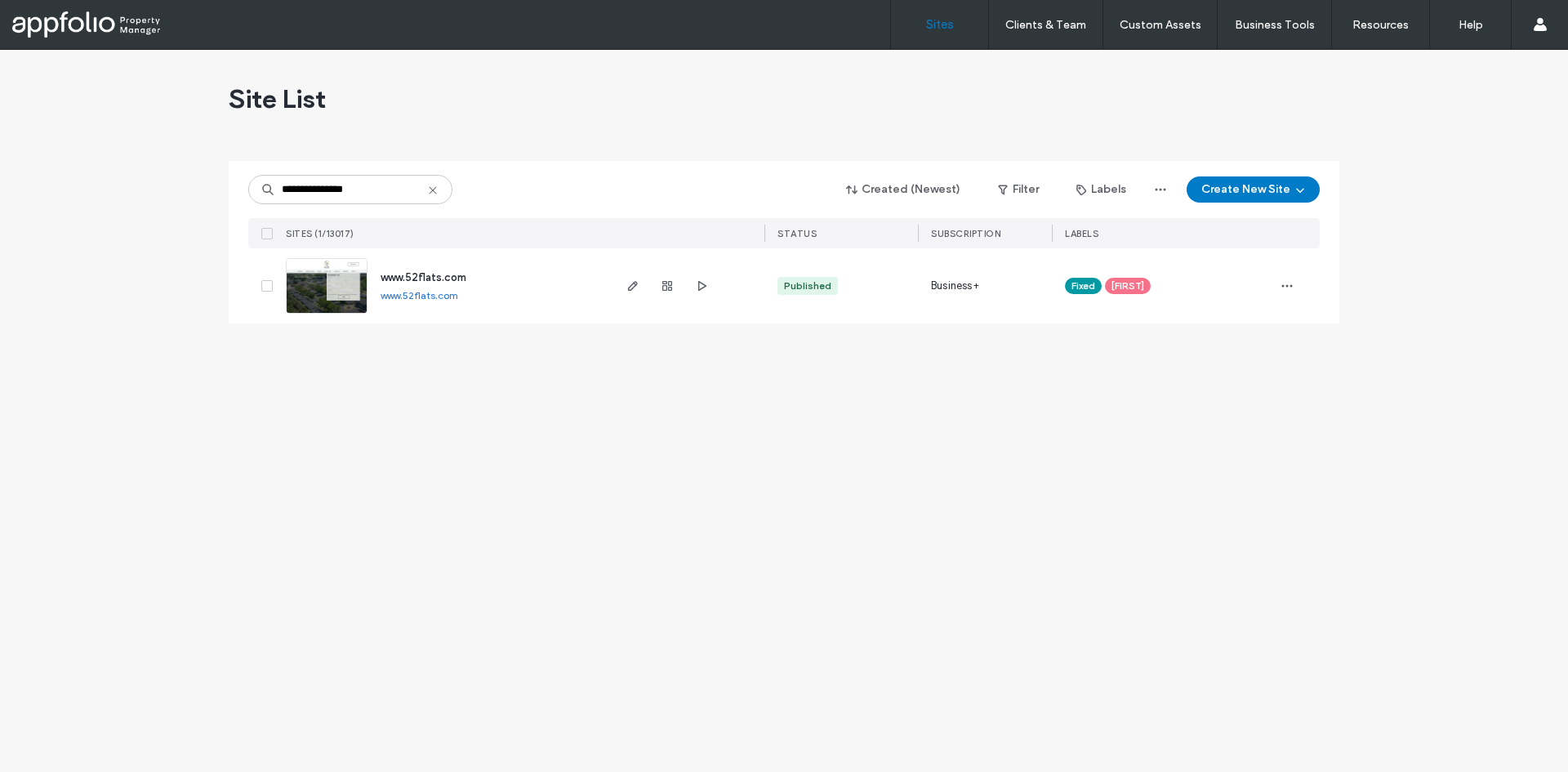 click at bounding box center (327, 315) 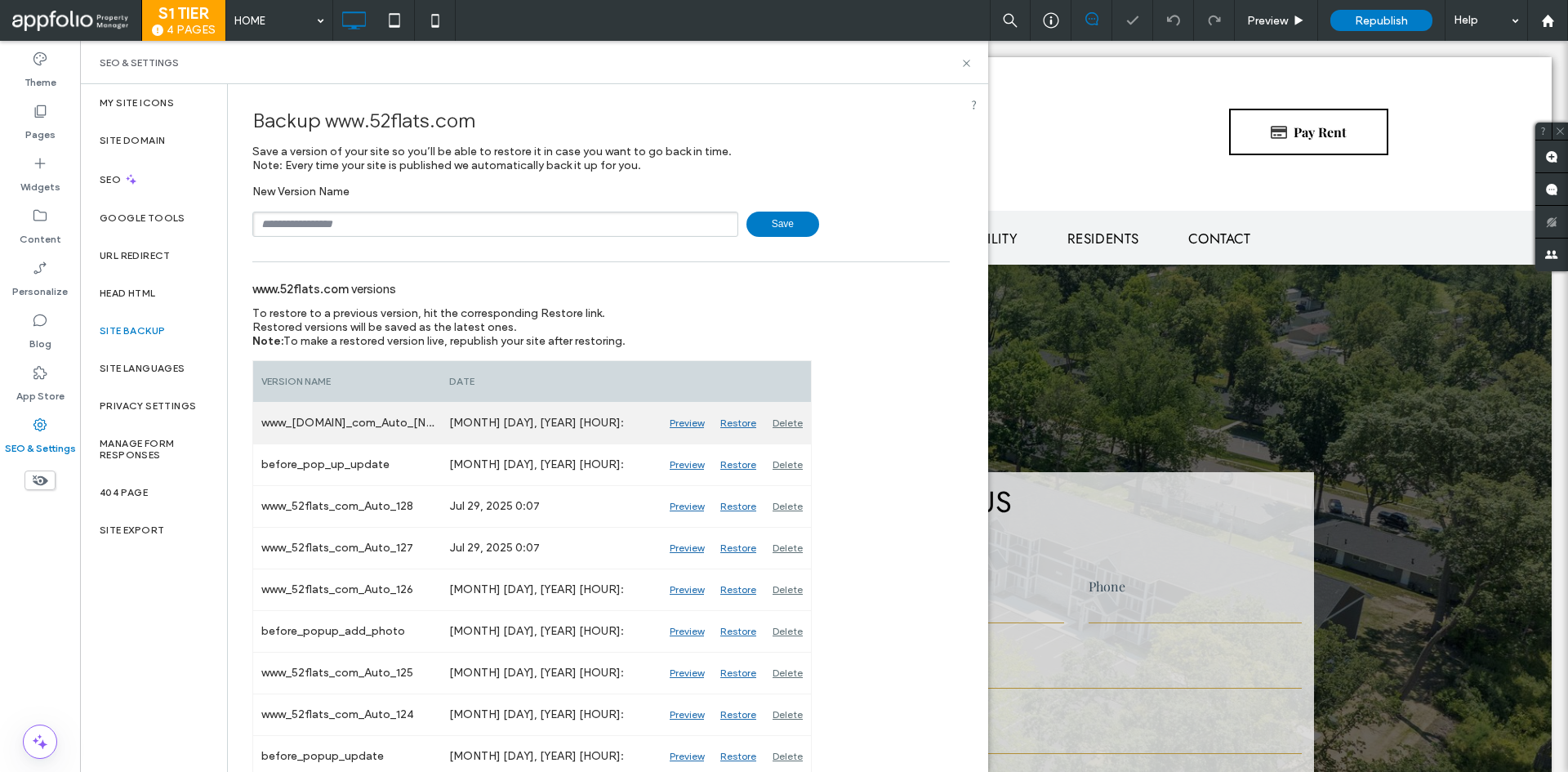 scroll, scrollTop: 0, scrollLeft: 0, axis: both 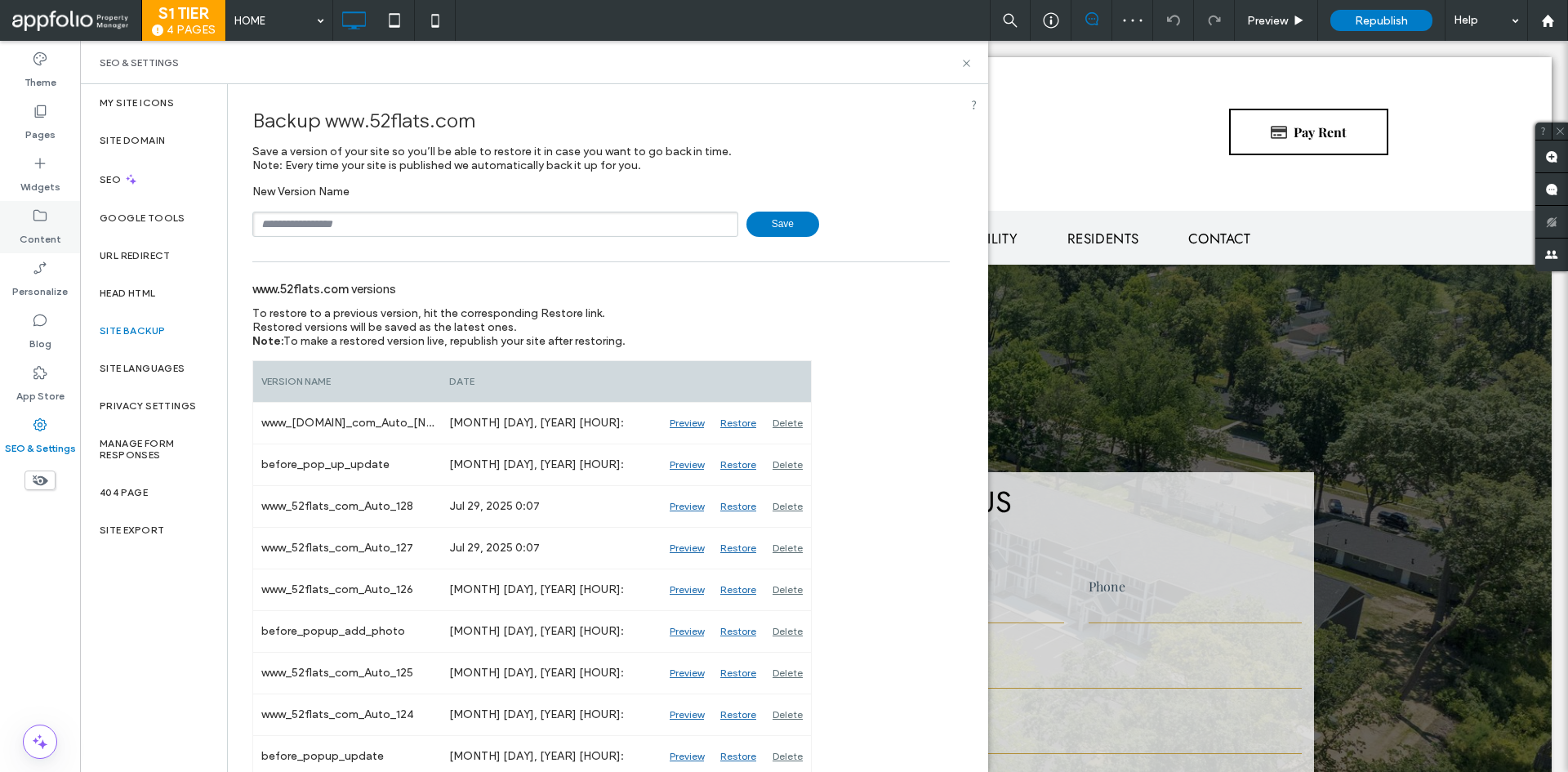 click 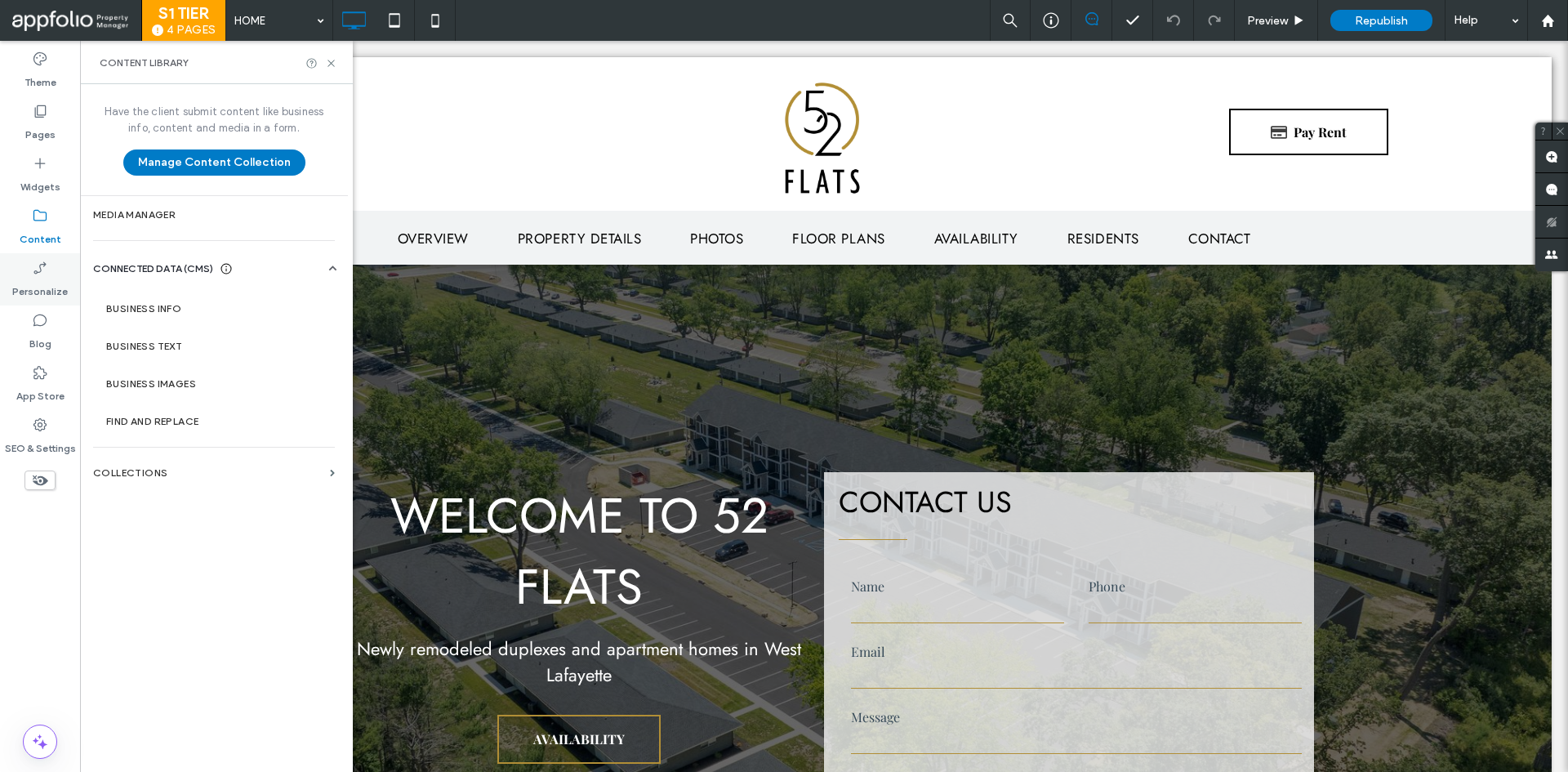 click on "Personalize" at bounding box center [40, 288] 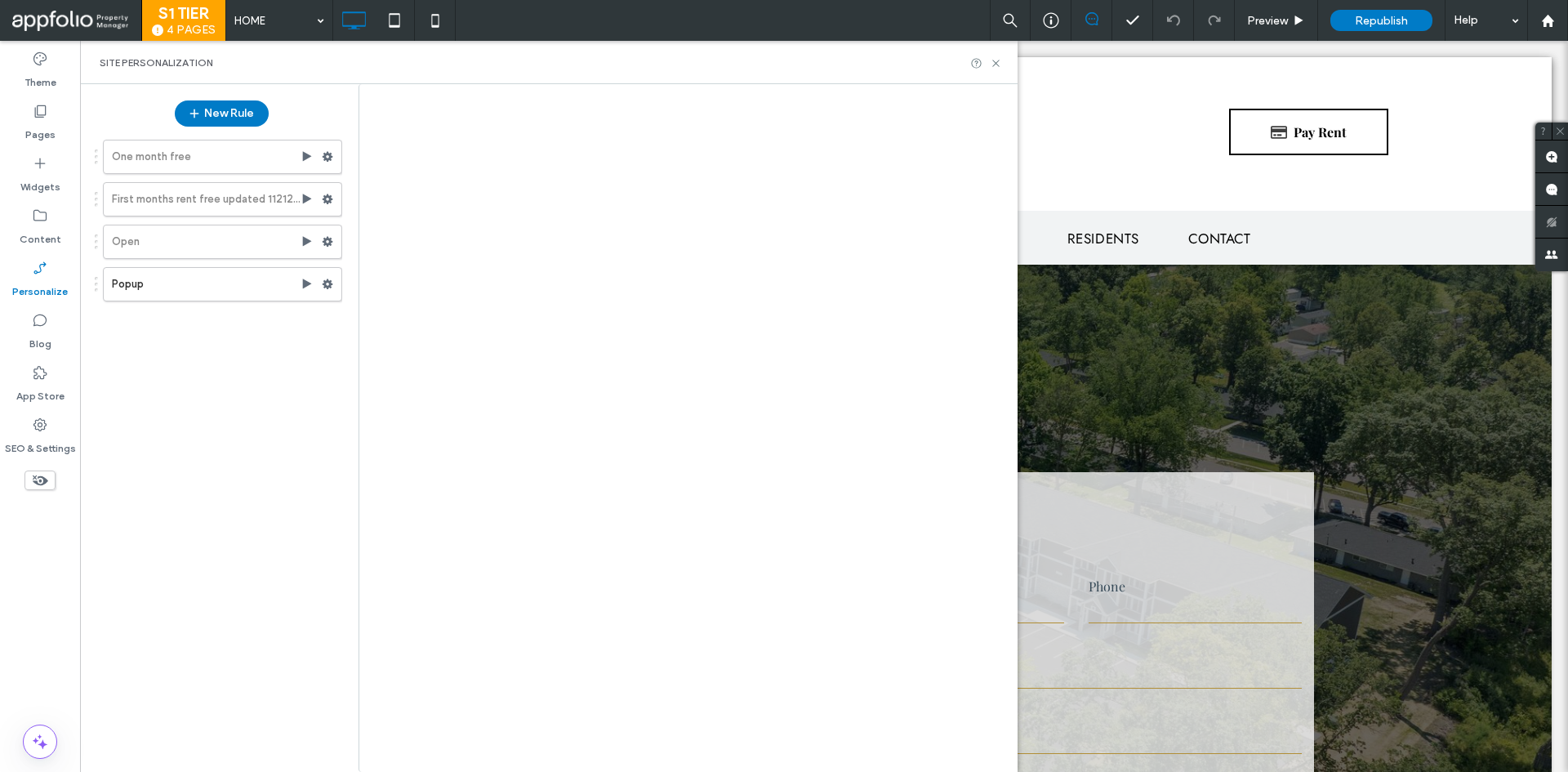 click at bounding box center [784, 386] 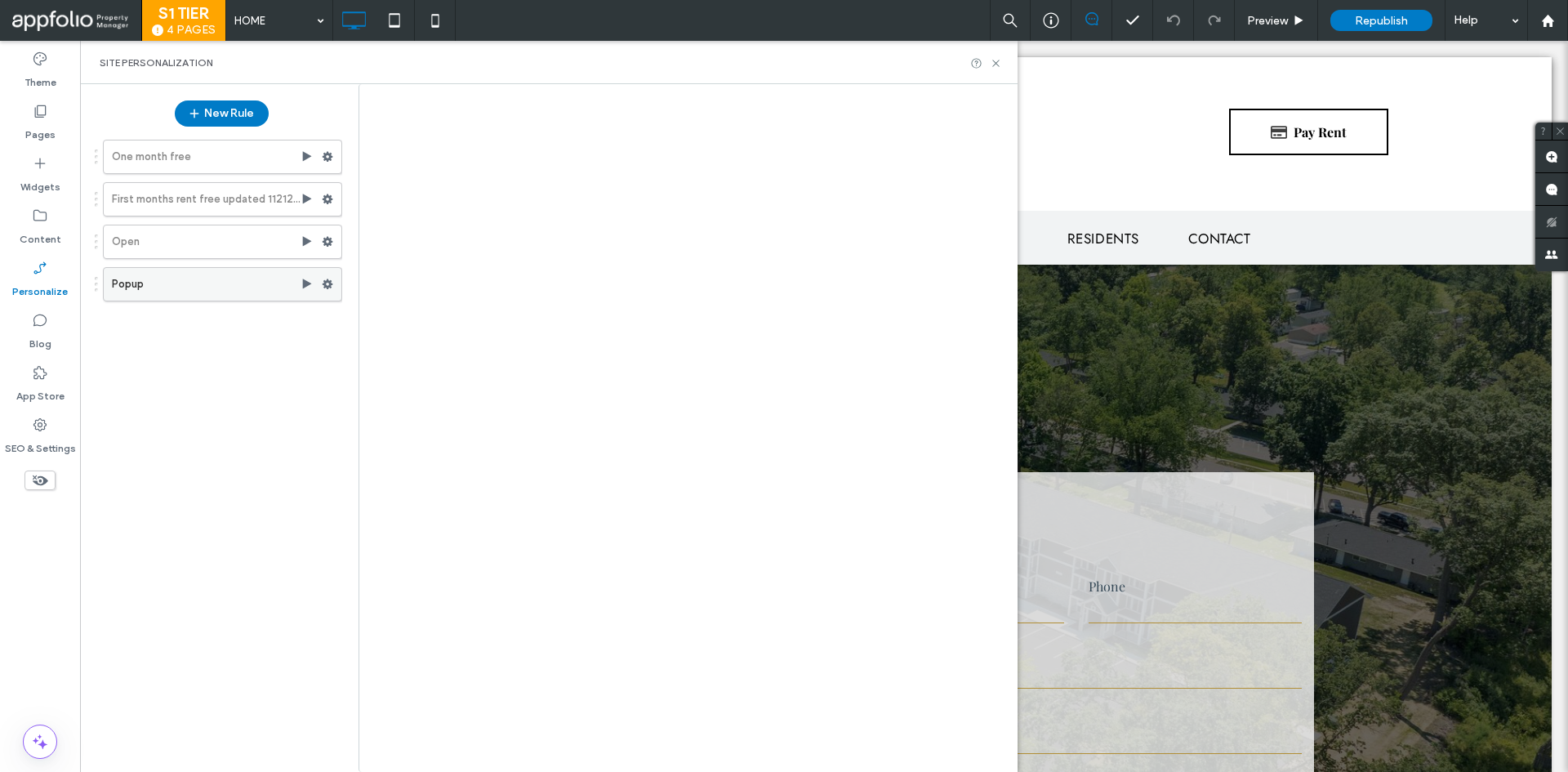 click on "Popup" at bounding box center [206, 284] 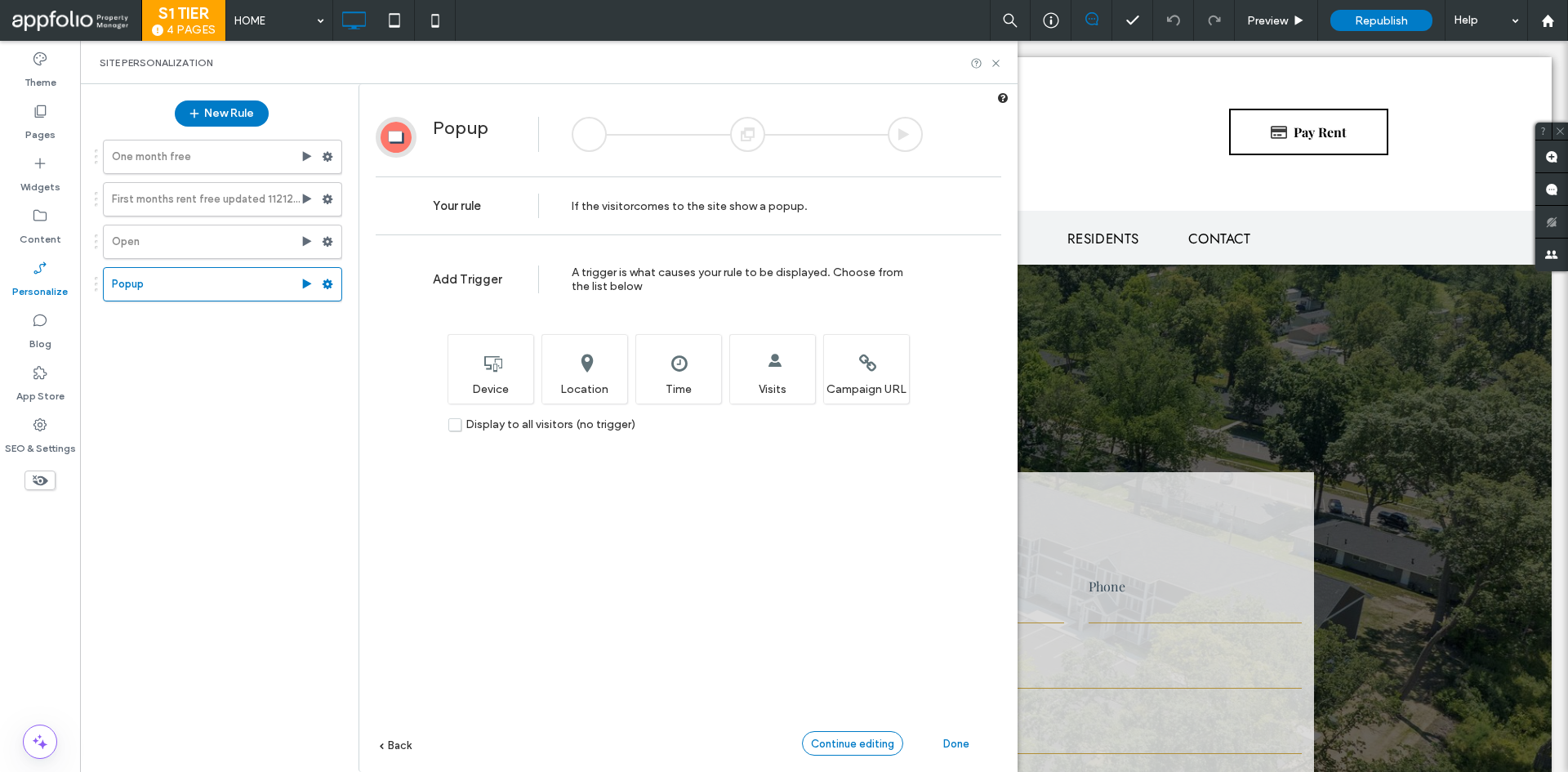 click on "Continue editing" at bounding box center [853, 743] 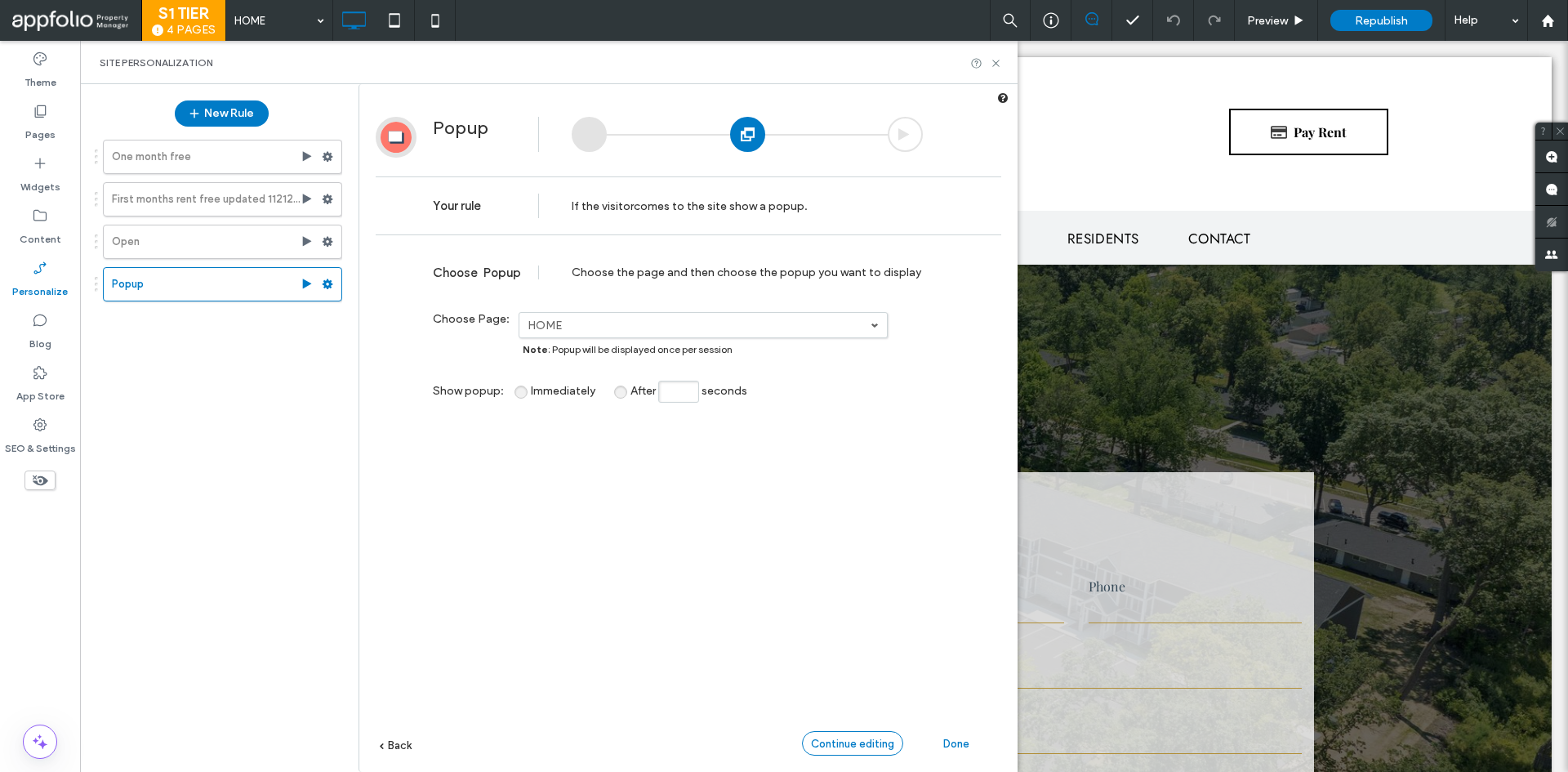 click on "Continue editing" at bounding box center (853, 743) 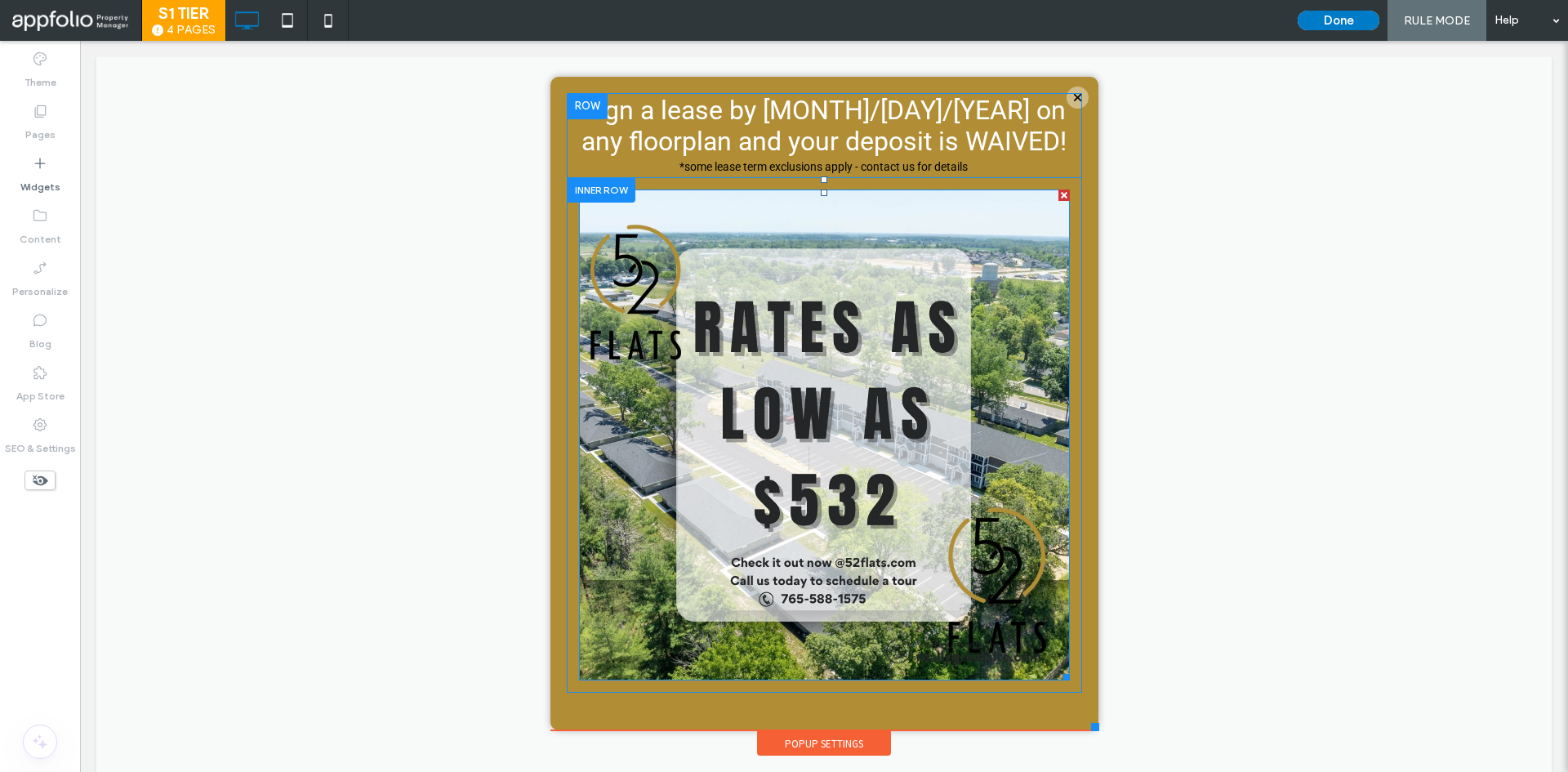 scroll, scrollTop: 0, scrollLeft: 0, axis: both 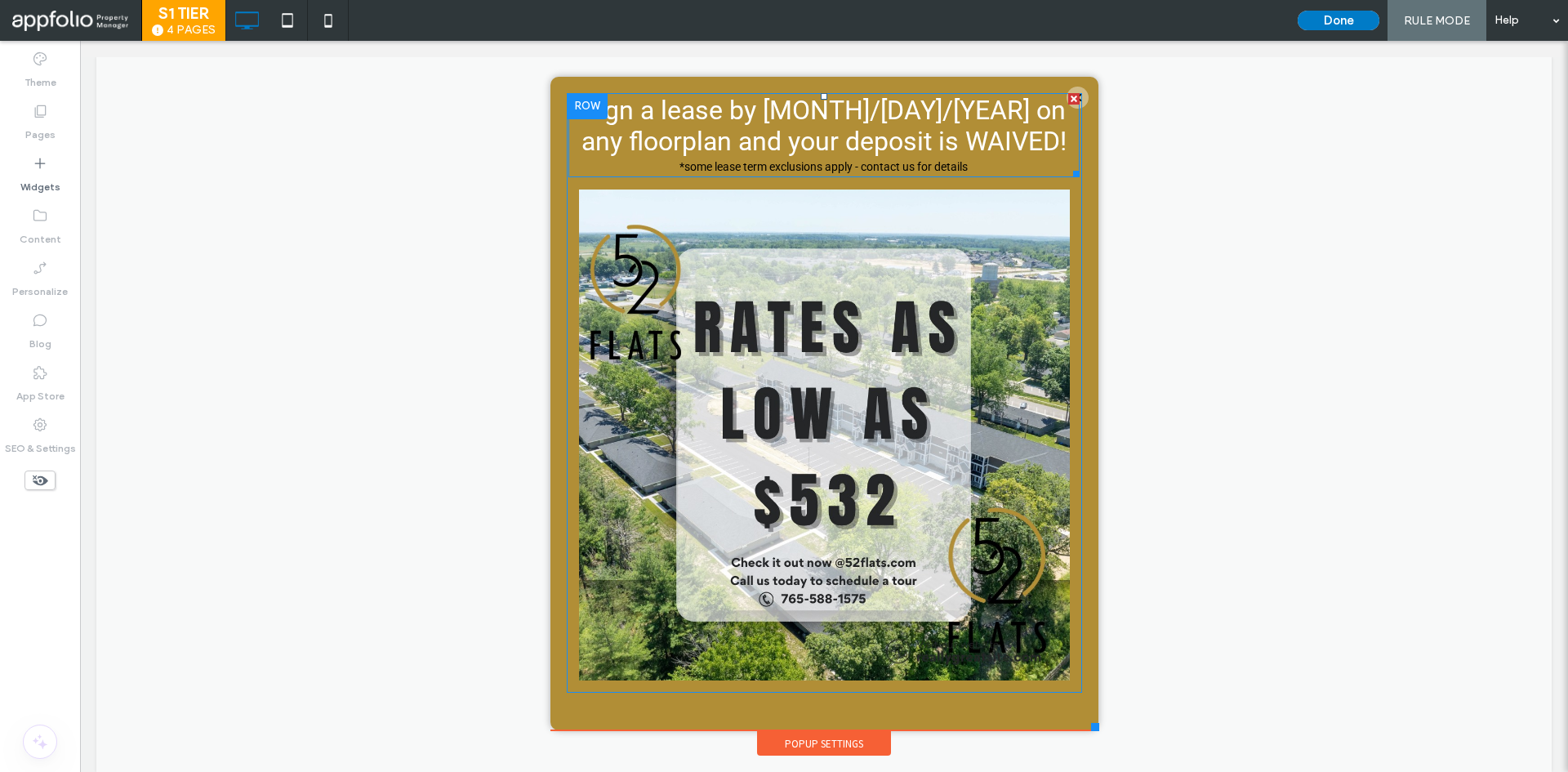 click on "Sign a lease by 8/15/2025 on any floorplan and your deposit is WAIVED!" at bounding box center [824, 126] 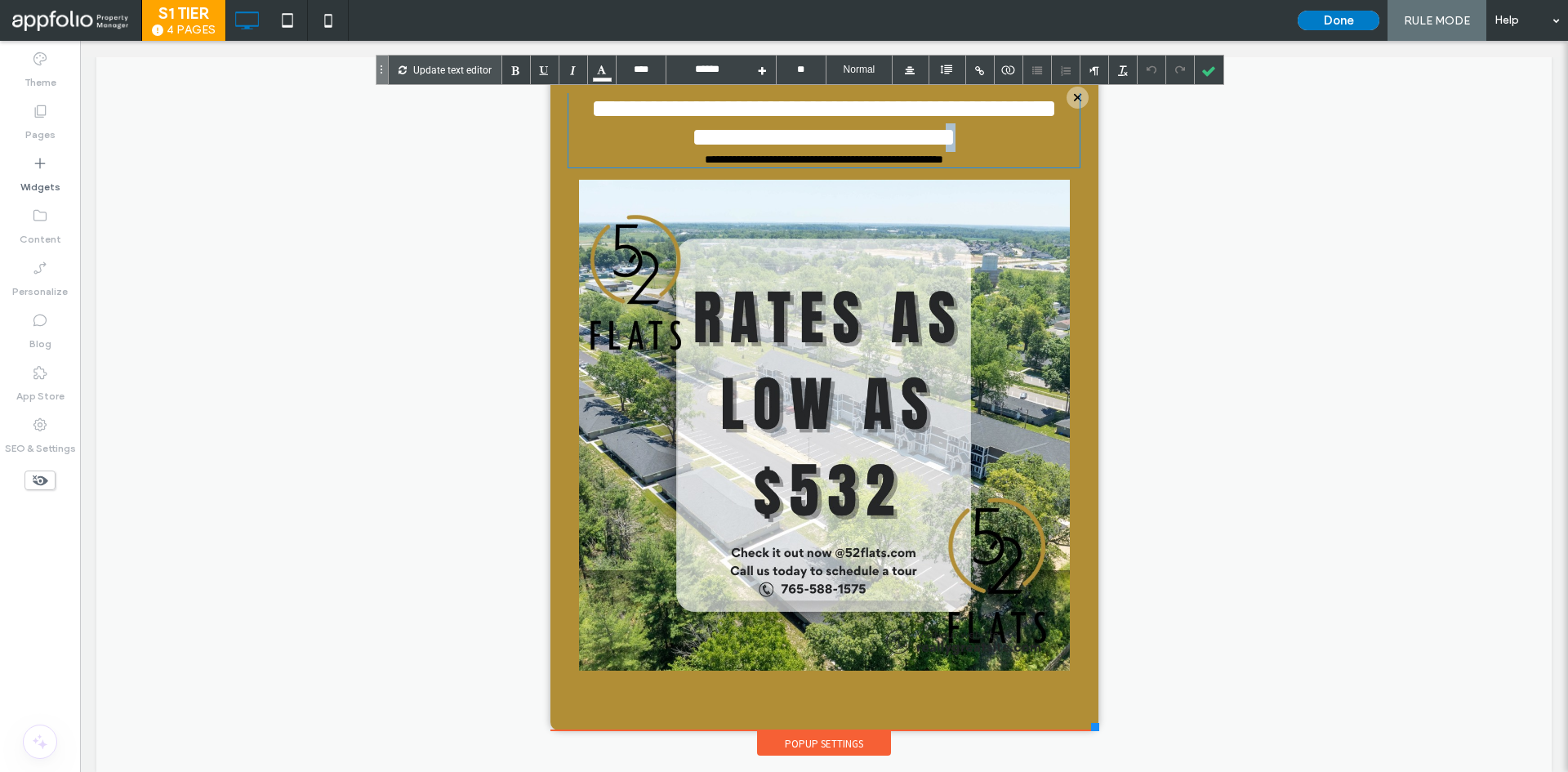 click on "**********" at bounding box center [824, 130] 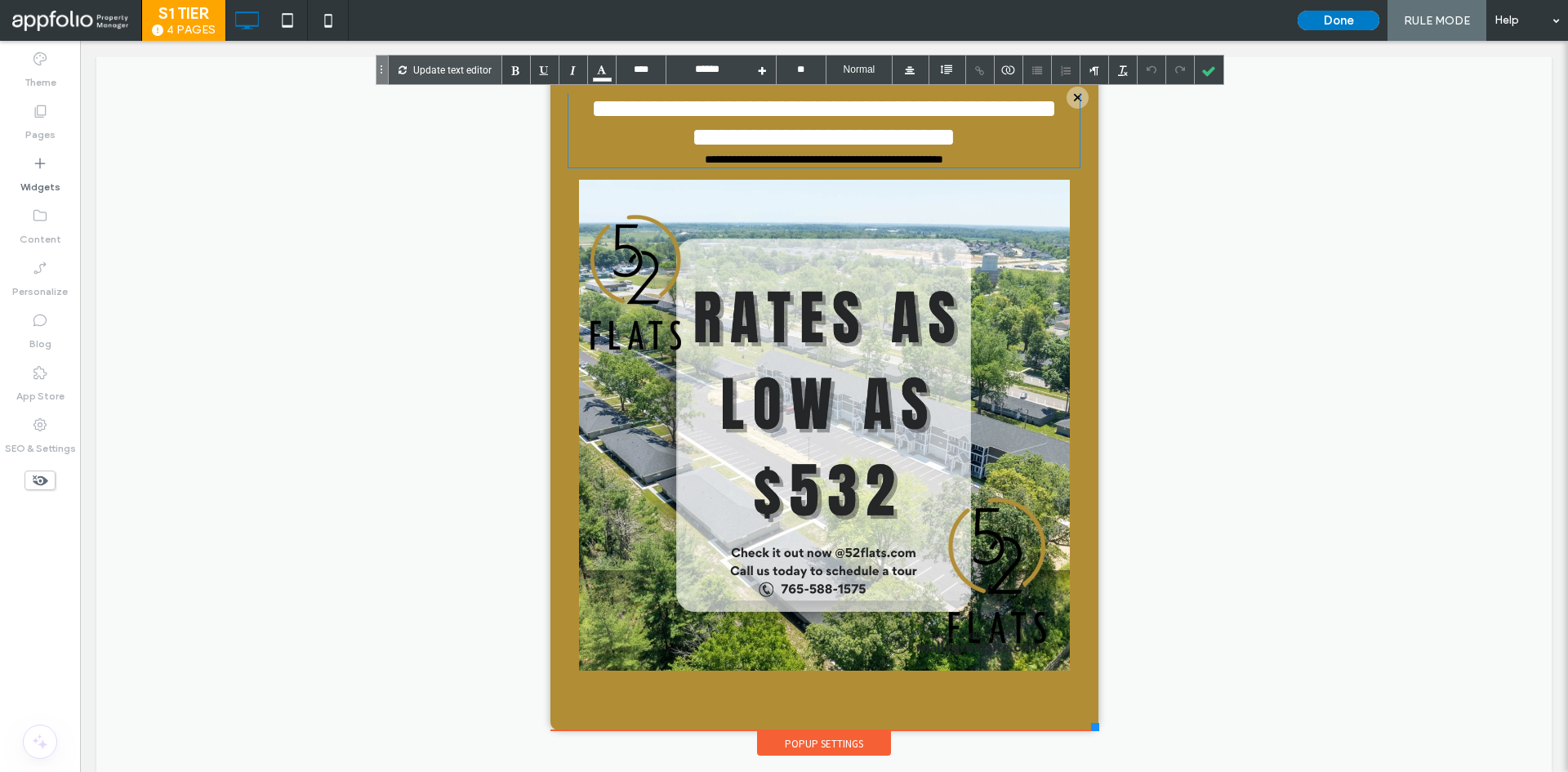 click on "**********" at bounding box center [824, 130] 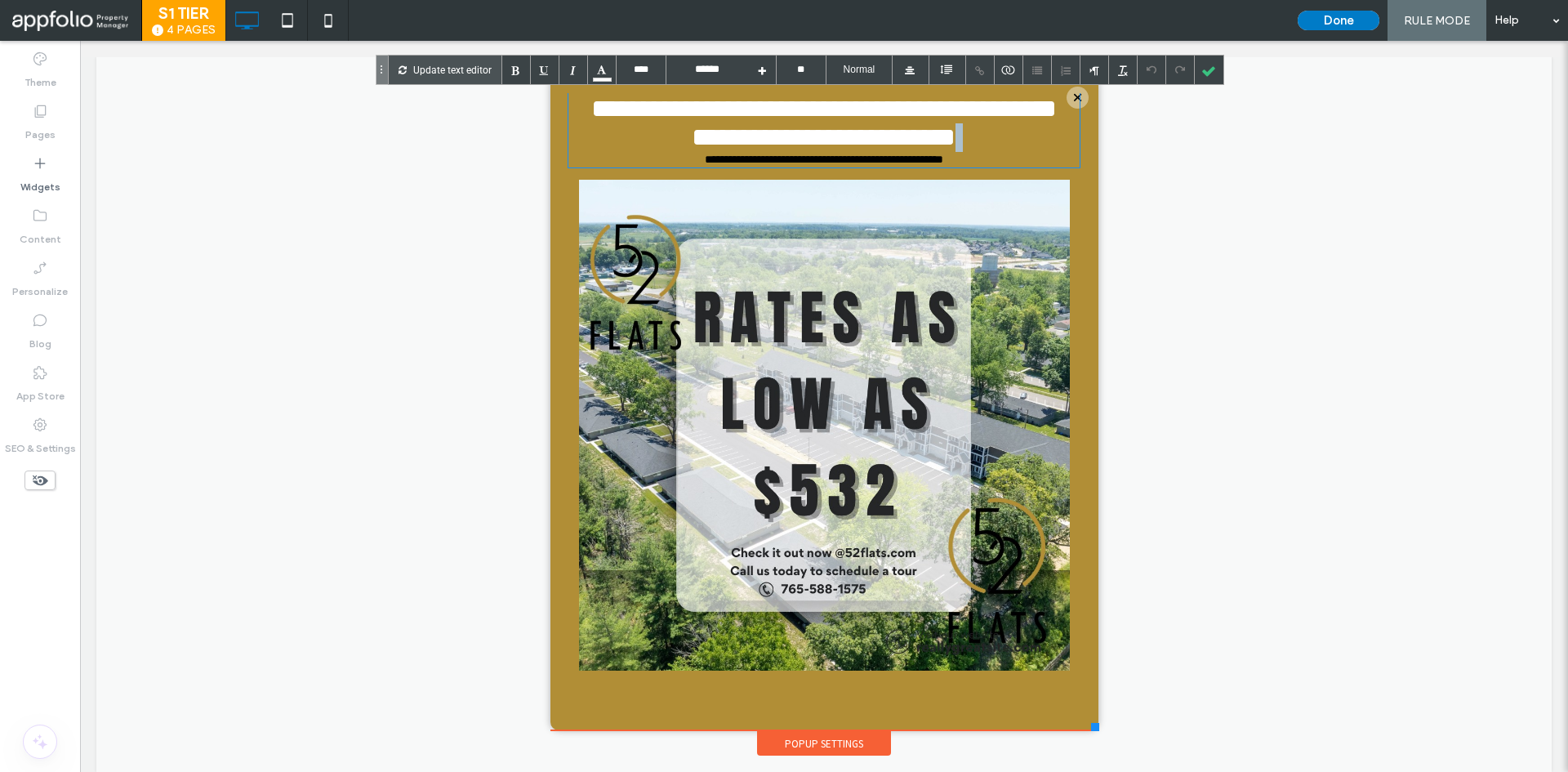 click on "**********" at bounding box center (824, 130) 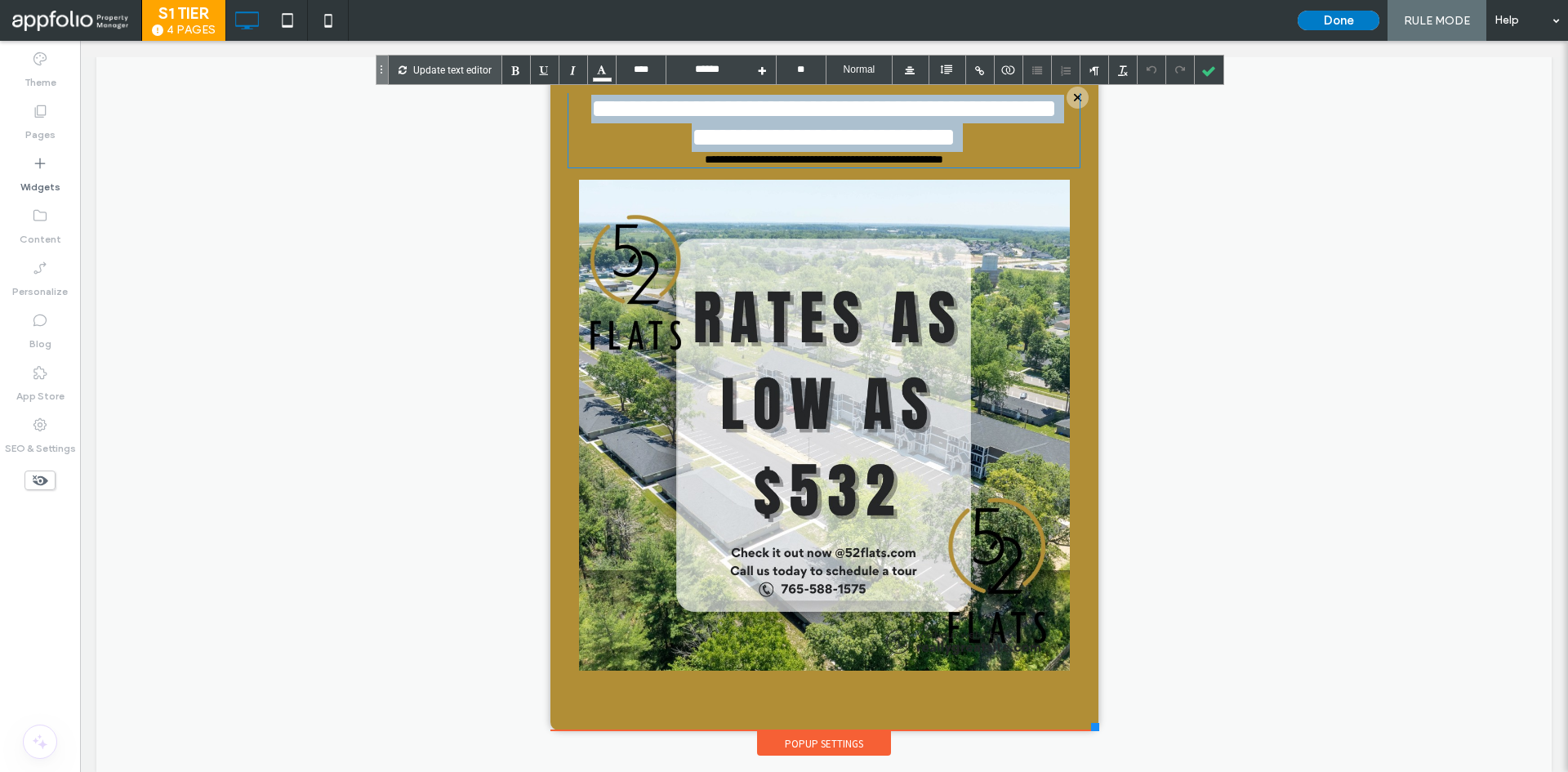 click on "**********" at bounding box center (824, 130) 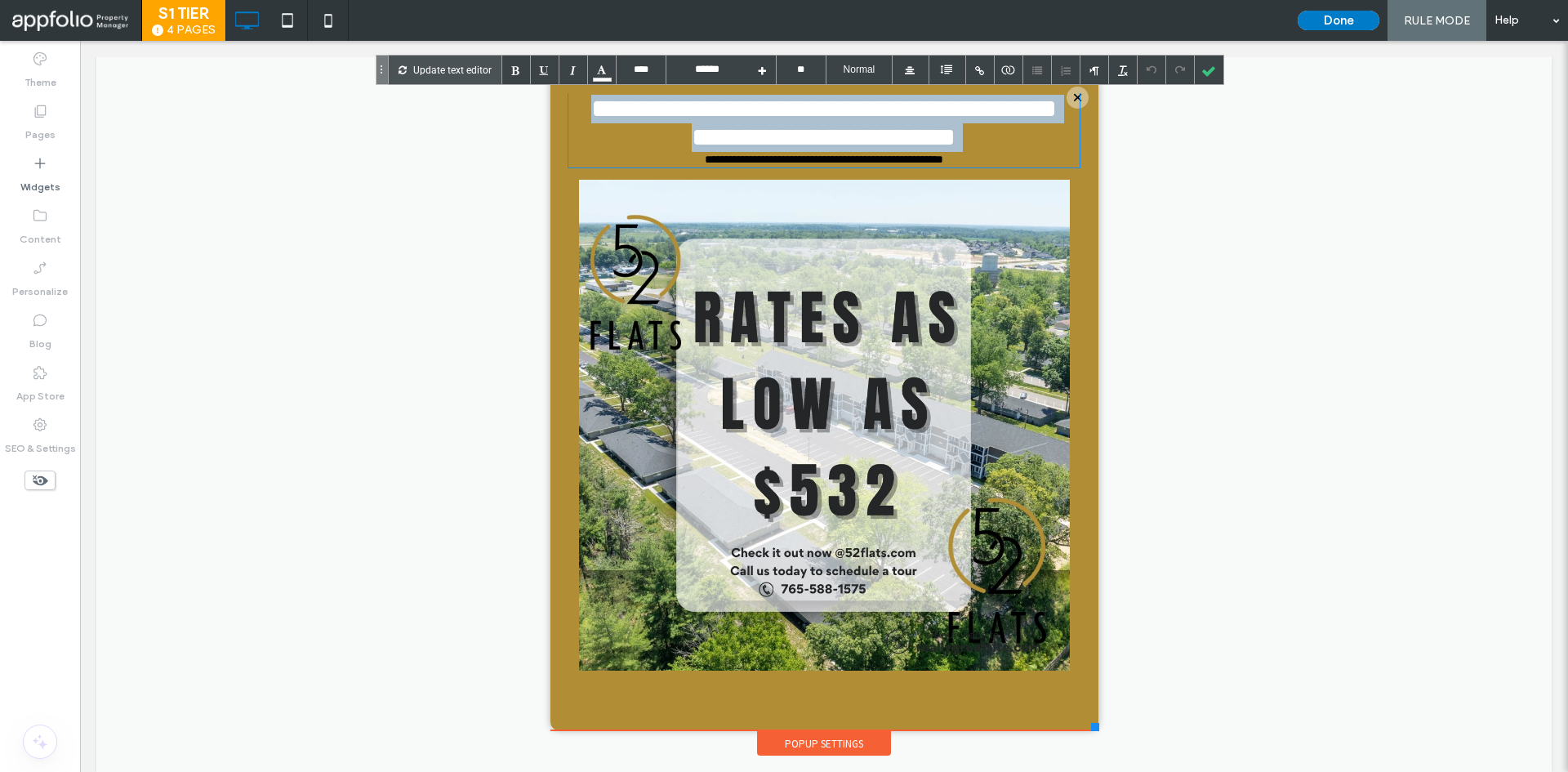 type on "****" 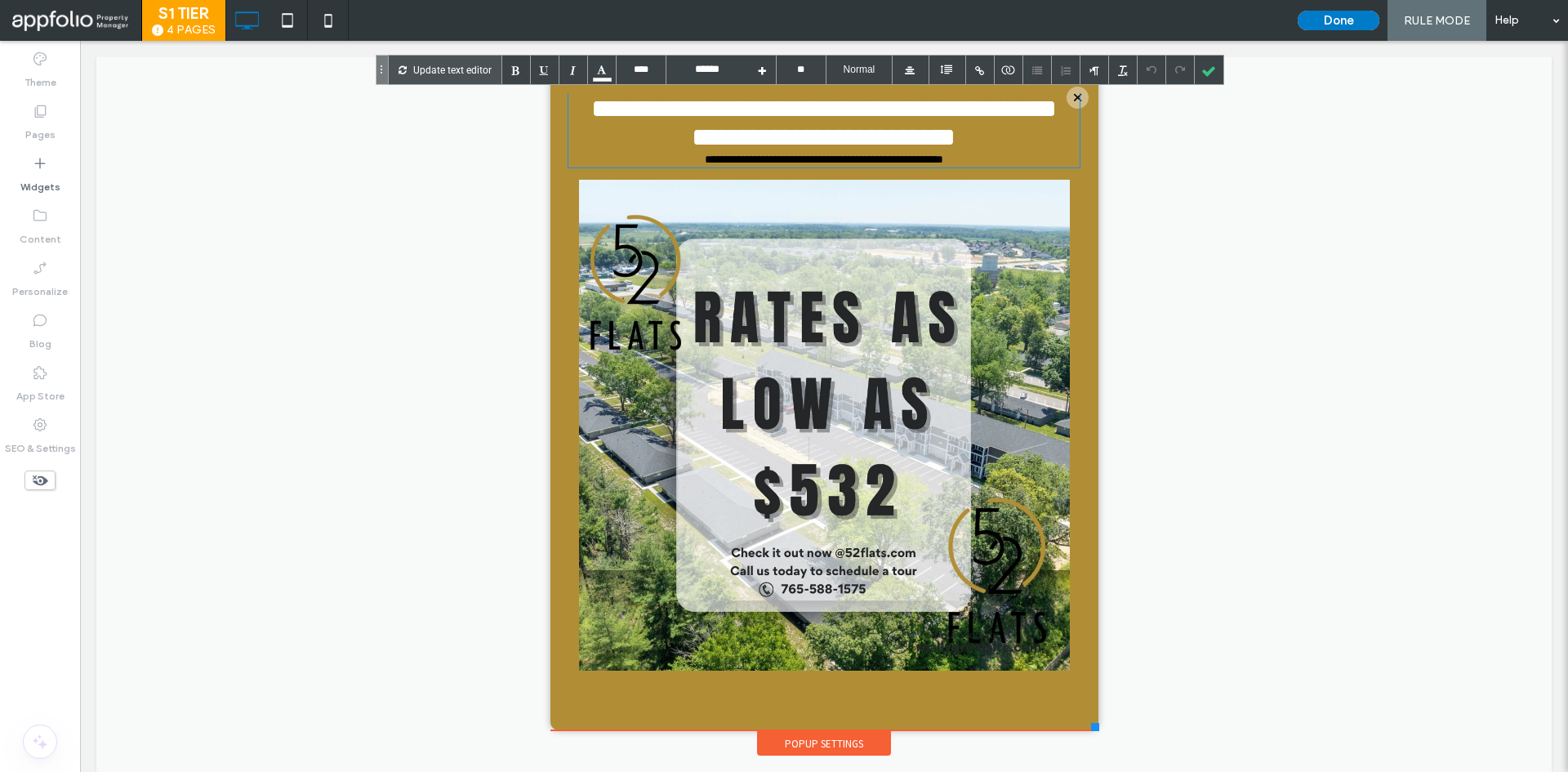 click on "**********" at bounding box center (824, 130) 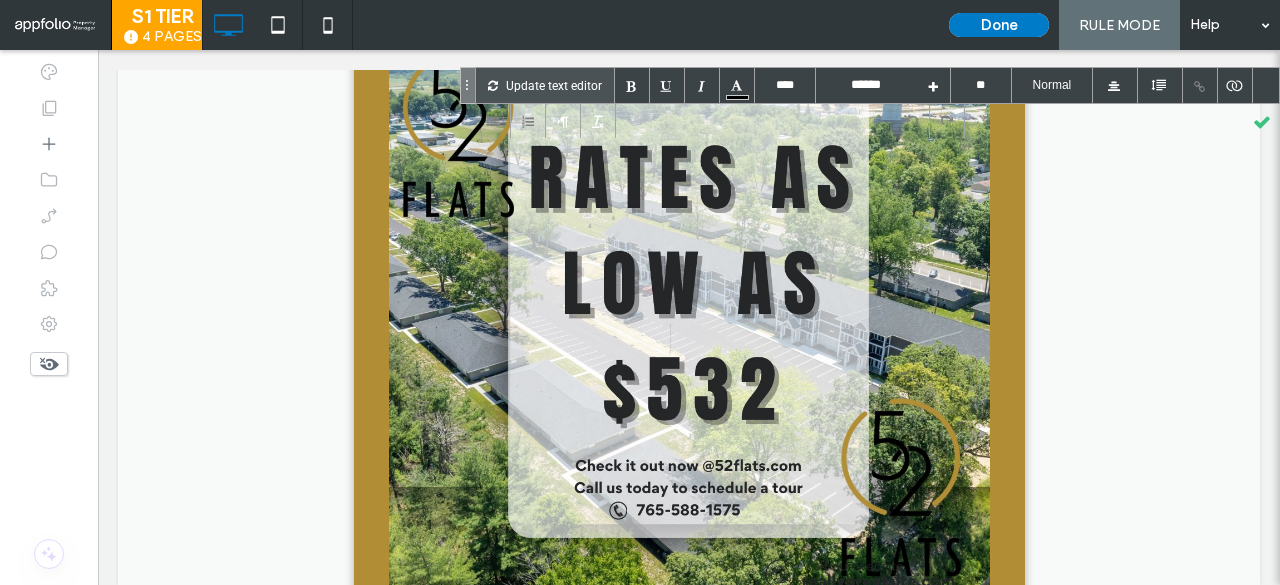scroll, scrollTop: 0, scrollLeft: 0, axis: both 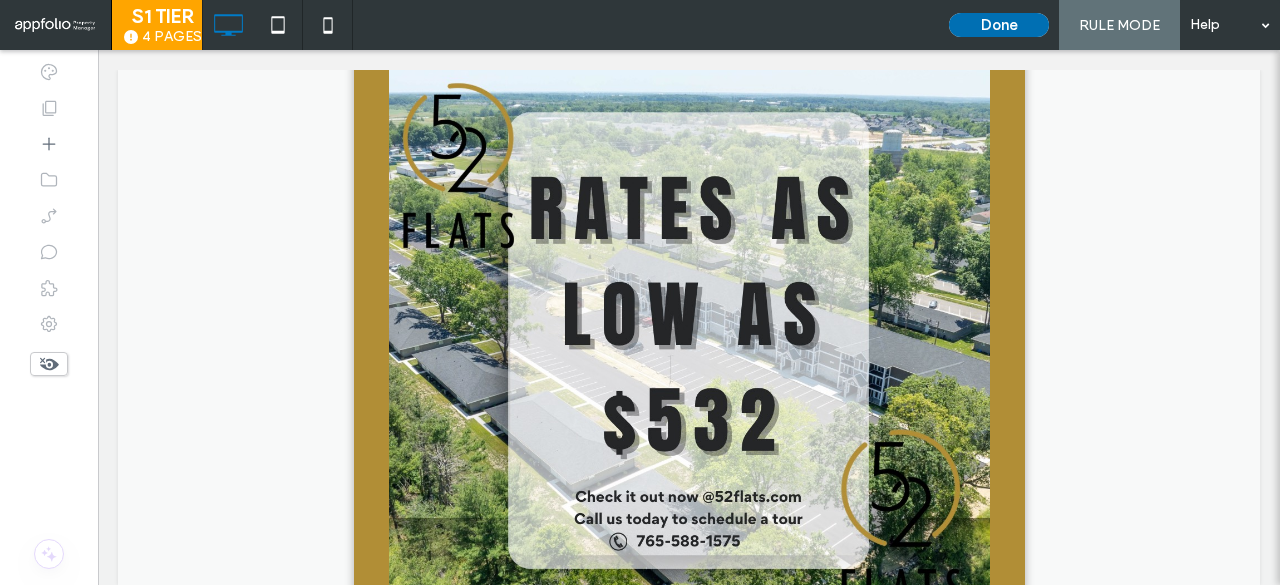 click on "Done" at bounding box center [999, 25] 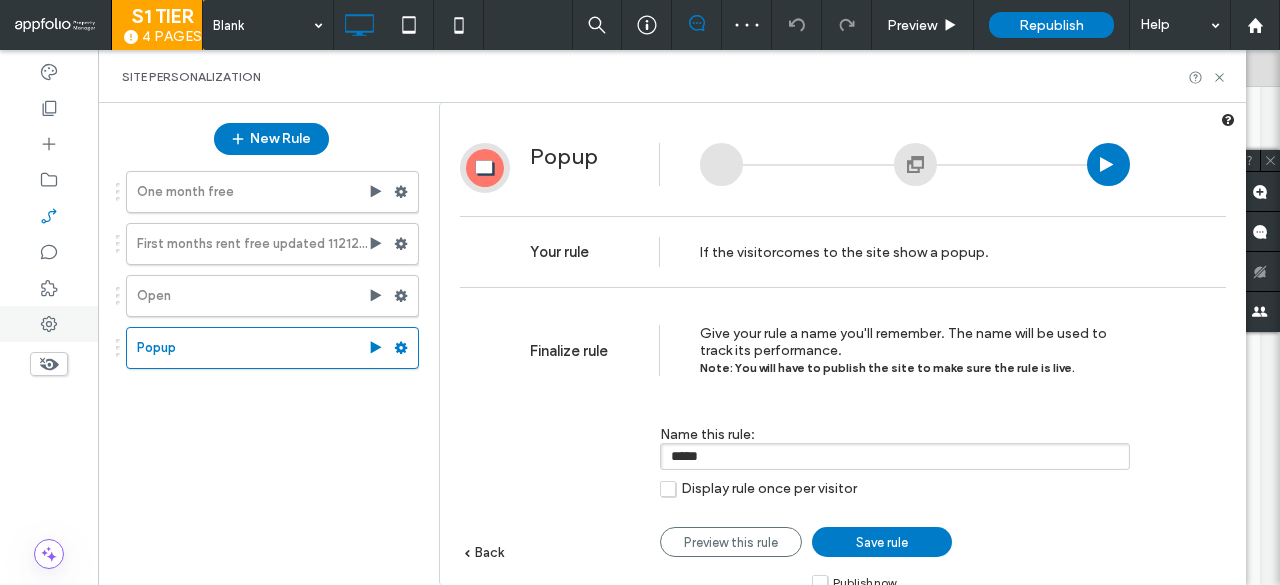 click 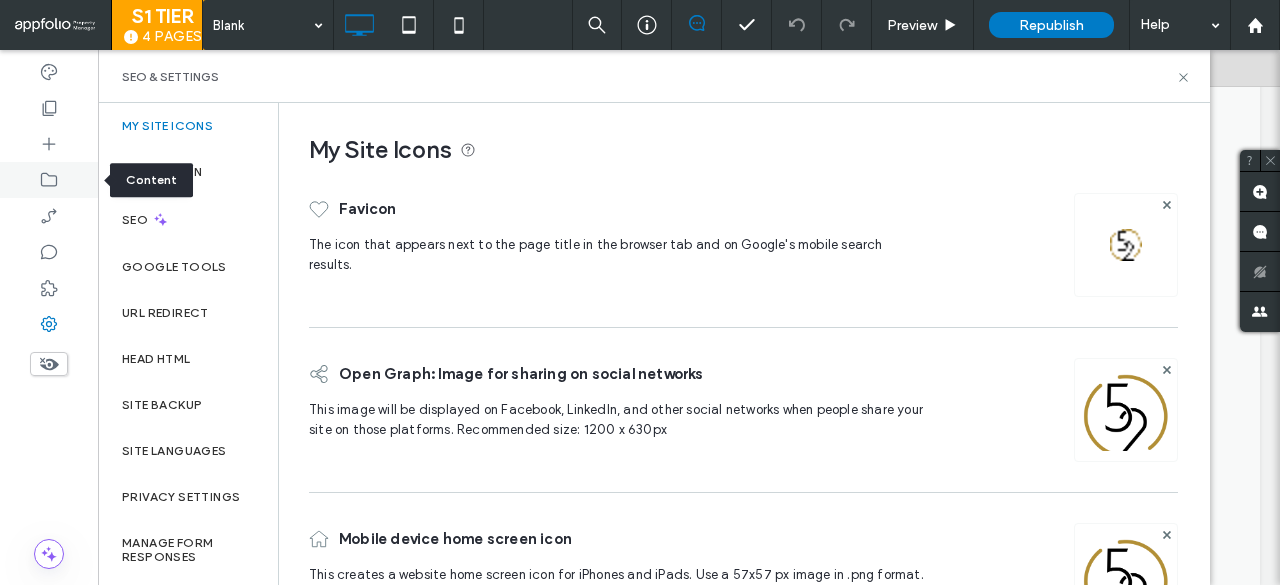 click 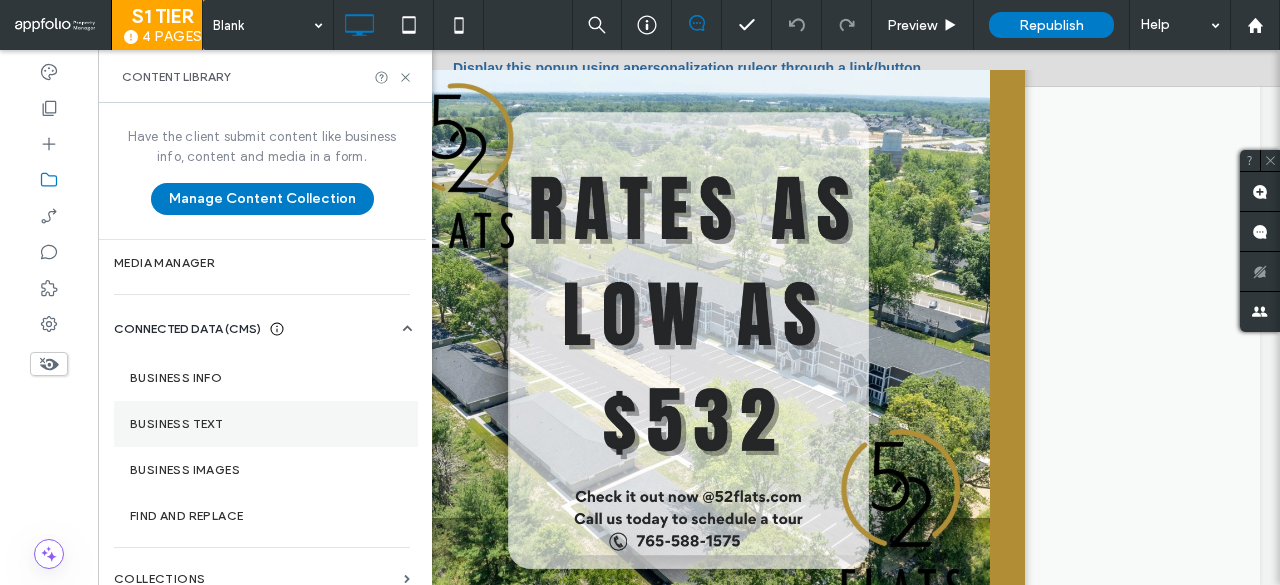 scroll, scrollTop: 19, scrollLeft: 0, axis: vertical 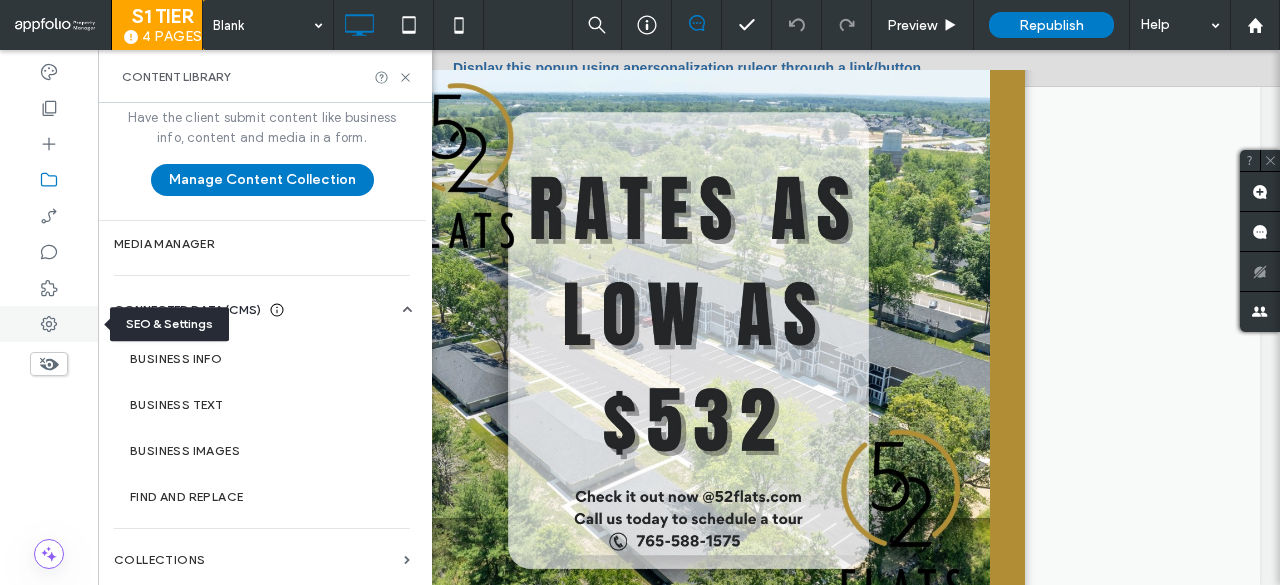 click 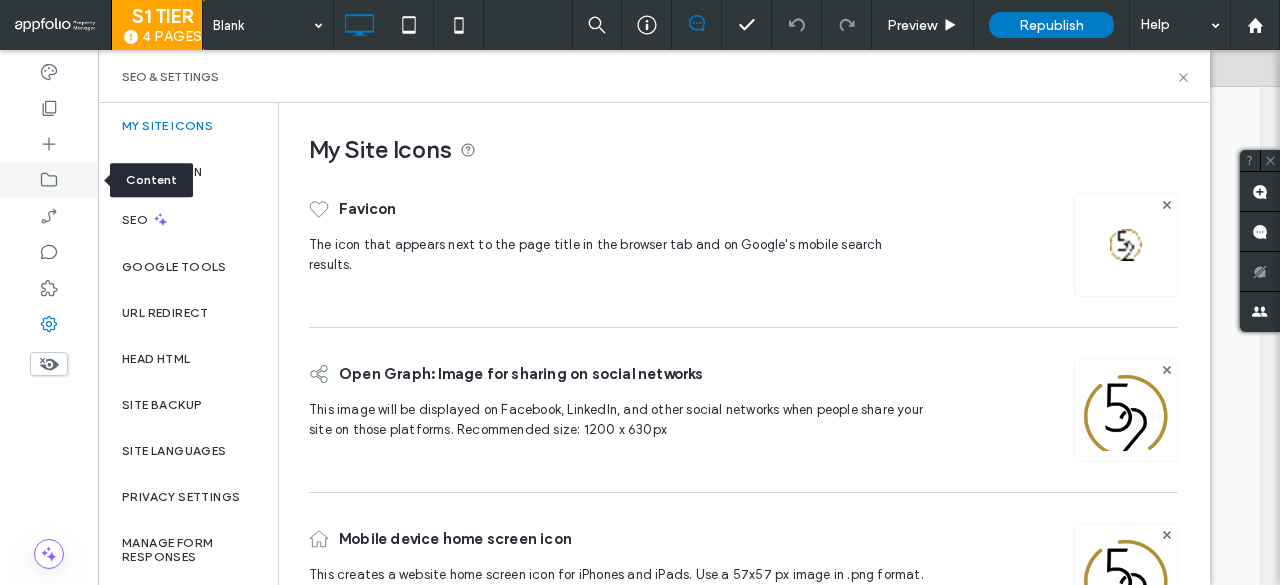 click 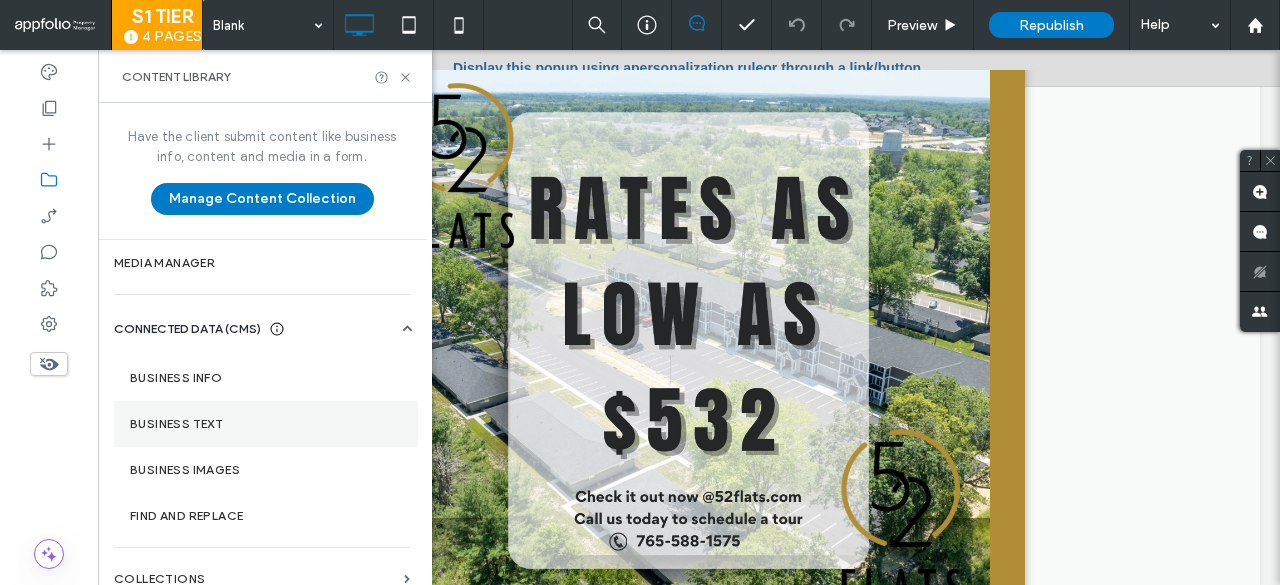 scroll, scrollTop: 0, scrollLeft: 0, axis: both 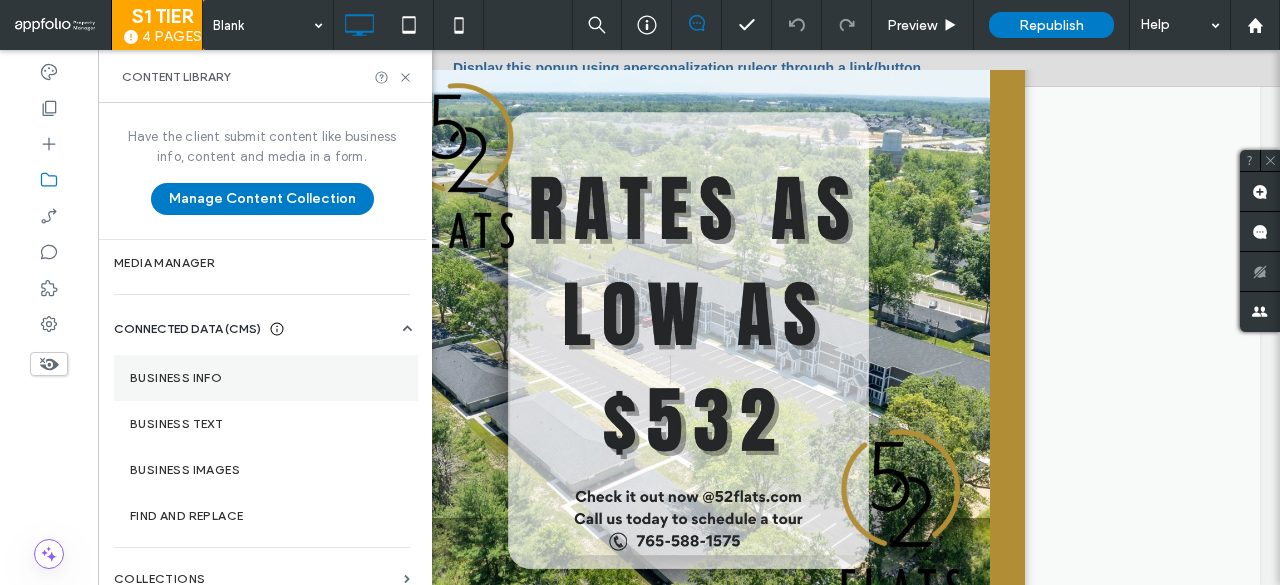 click on "Business Info" at bounding box center [266, 378] 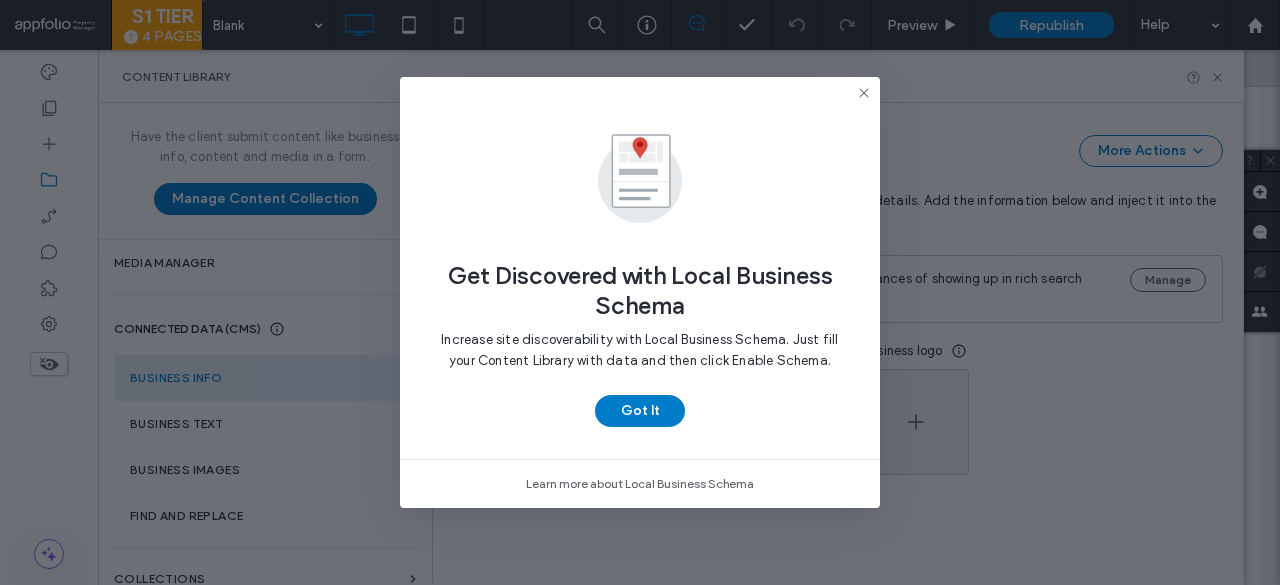 type on "********" 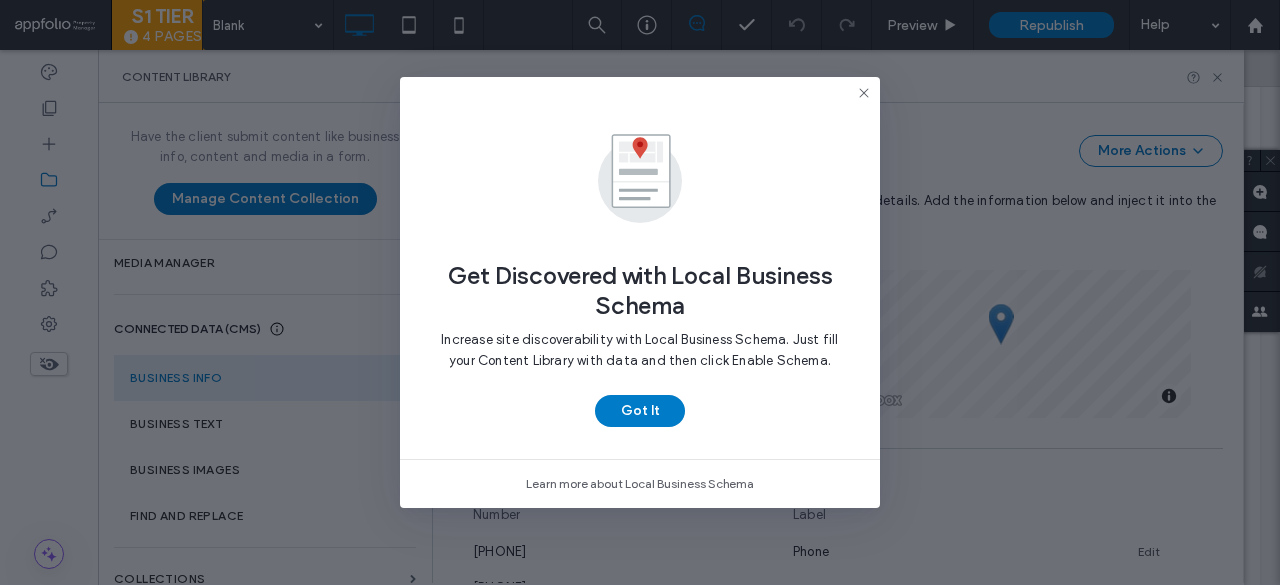 scroll, scrollTop: 343, scrollLeft: 0, axis: vertical 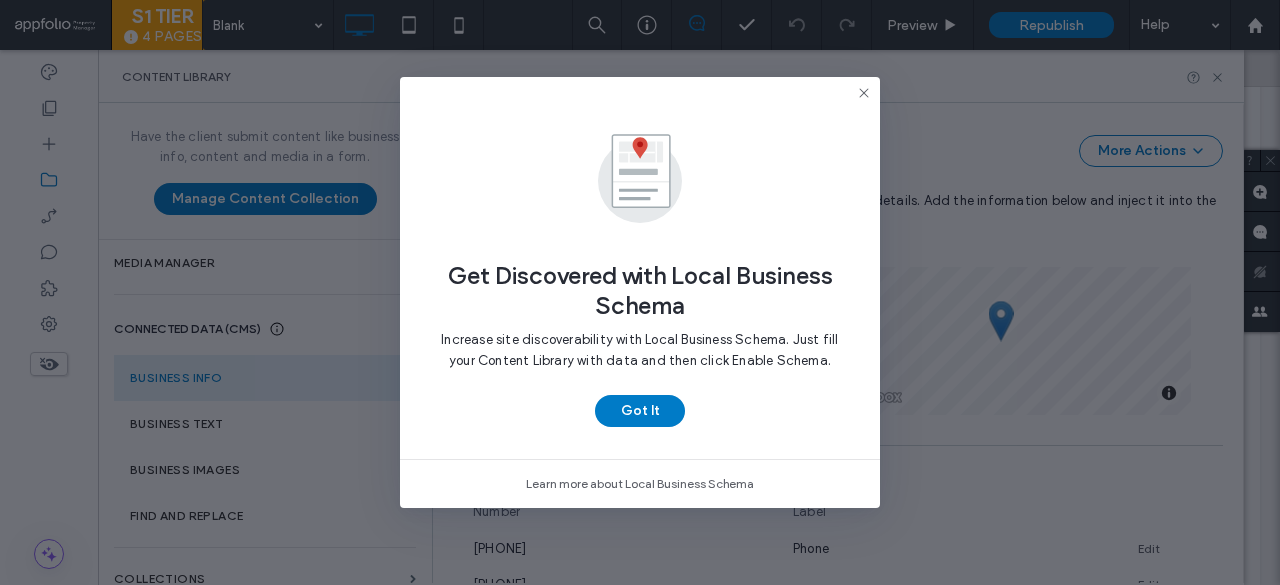 click 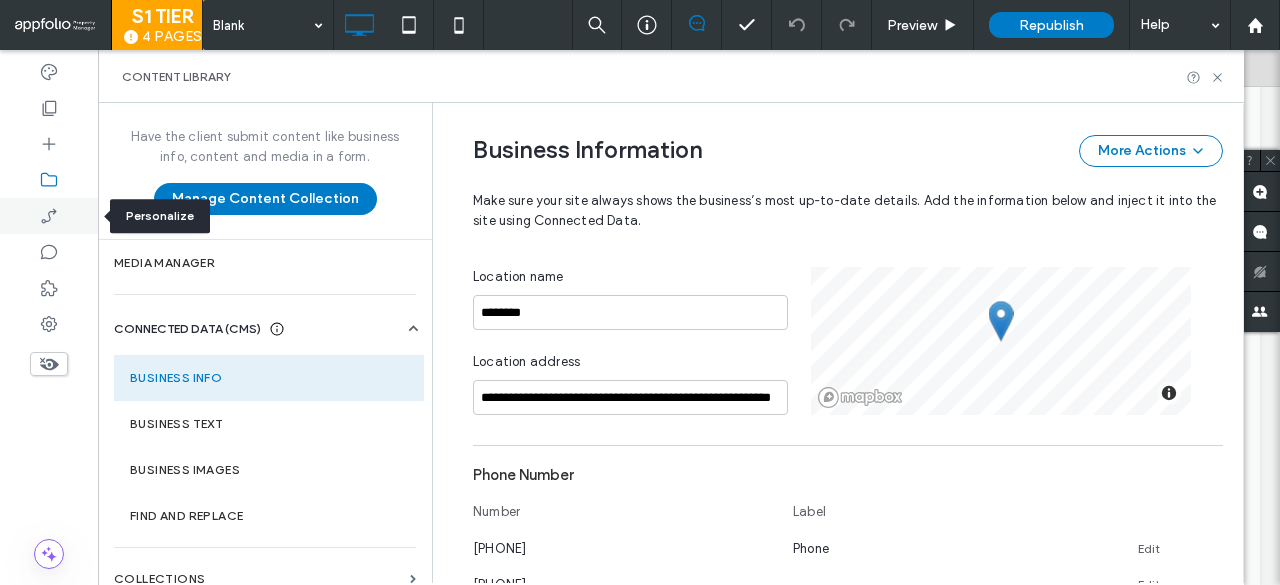 click at bounding box center (49, 216) 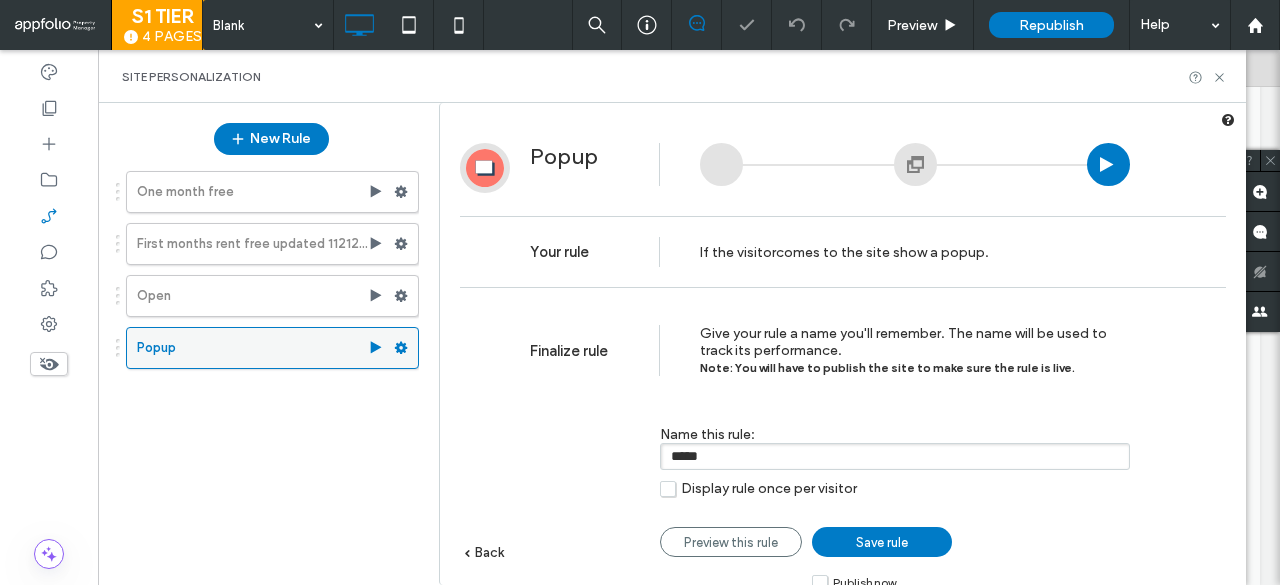 scroll, scrollTop: 0, scrollLeft: 0, axis: both 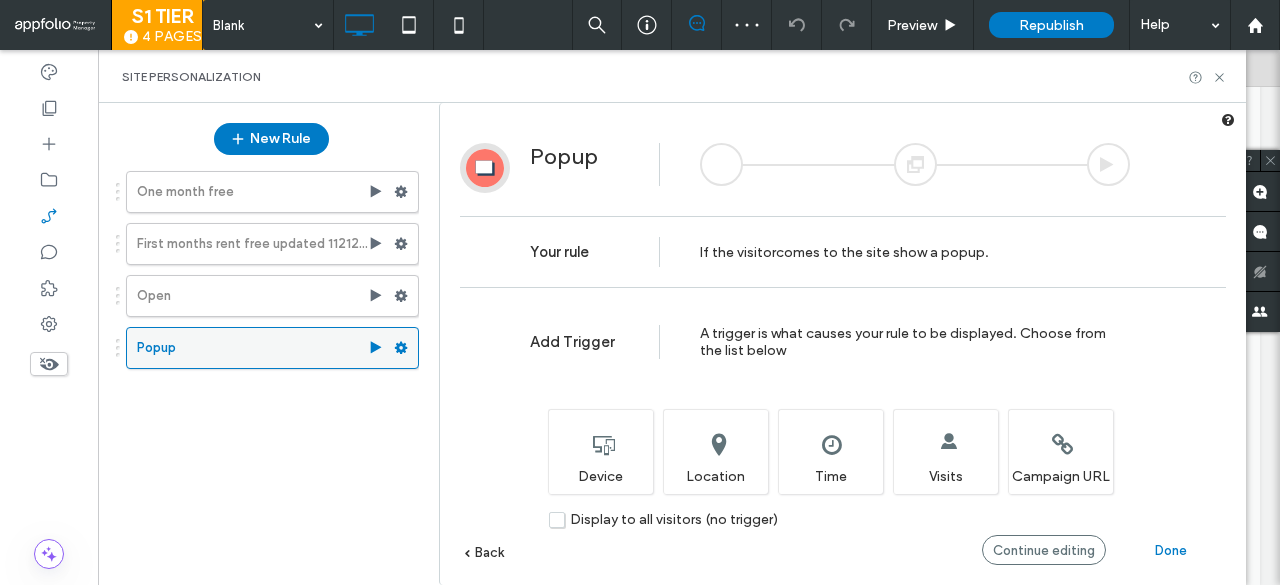 click on "Popup" at bounding box center (252, 348) 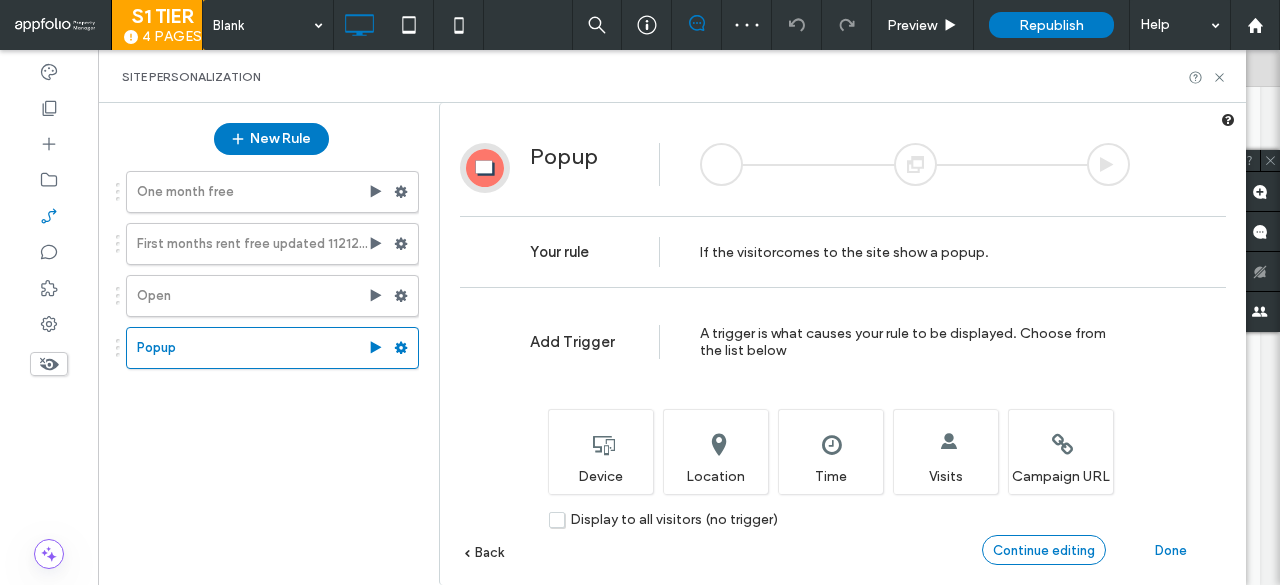 click on "Continue editing" at bounding box center (1044, 550) 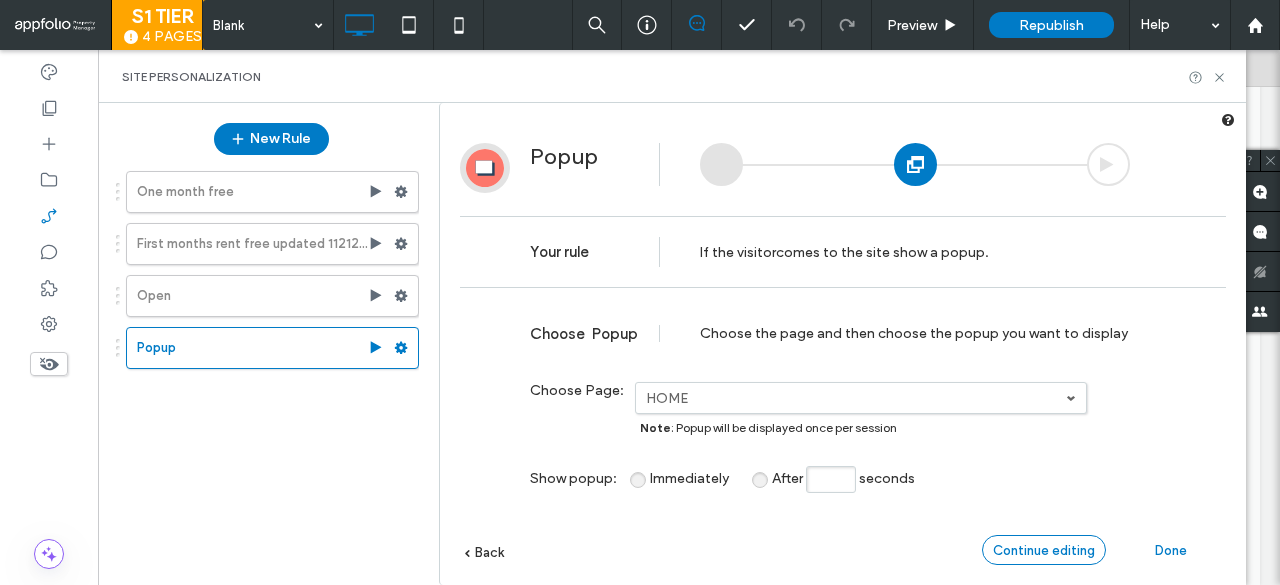 click on "Continue editing" at bounding box center (1044, 550) 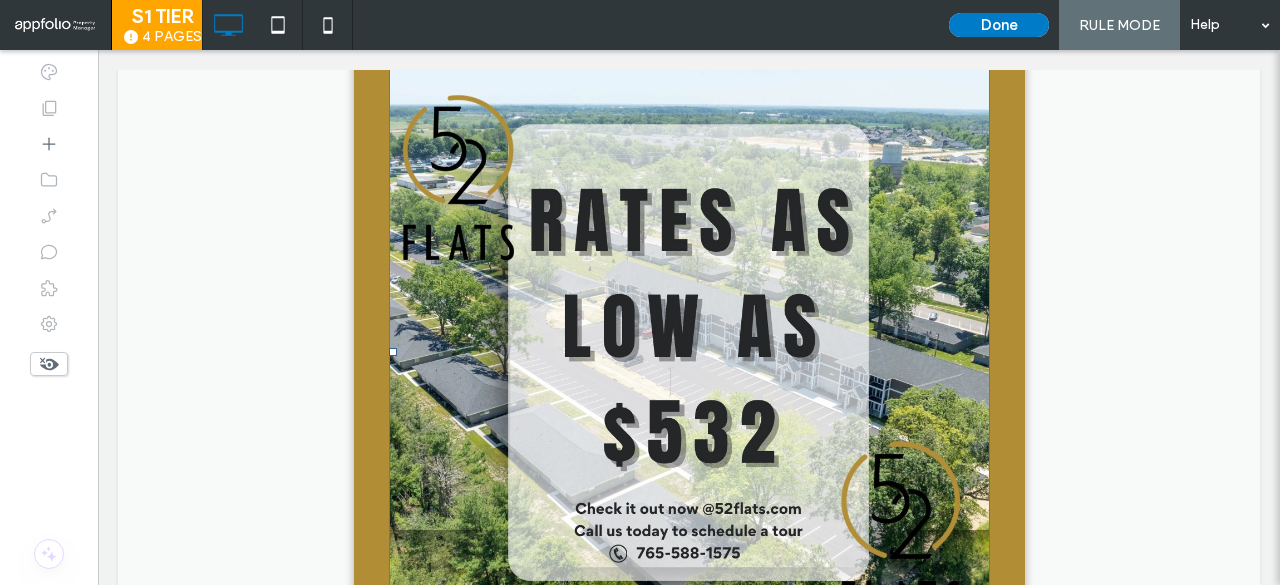 scroll, scrollTop: 0, scrollLeft: 0, axis: both 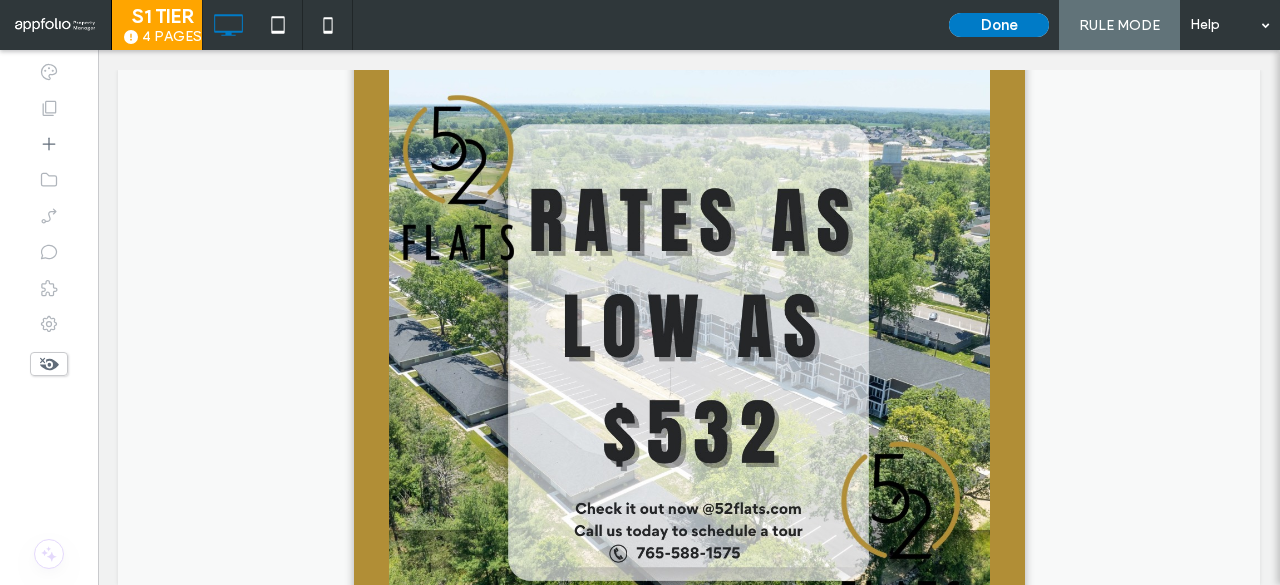 click at bounding box center (689, 317) 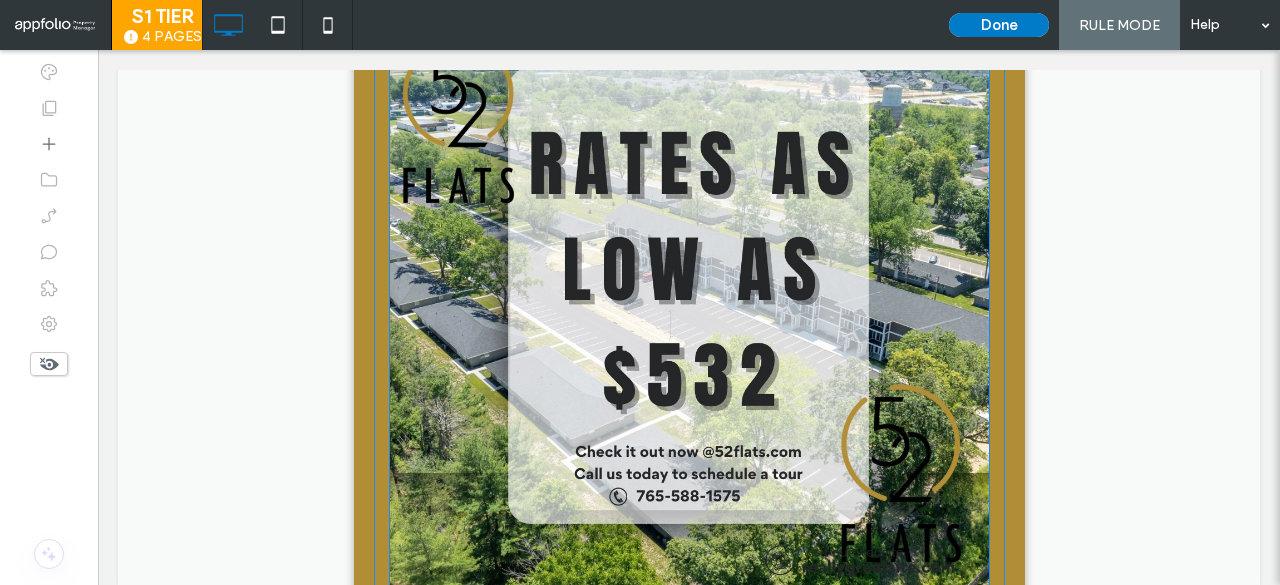 scroll, scrollTop: 0, scrollLeft: 0, axis: both 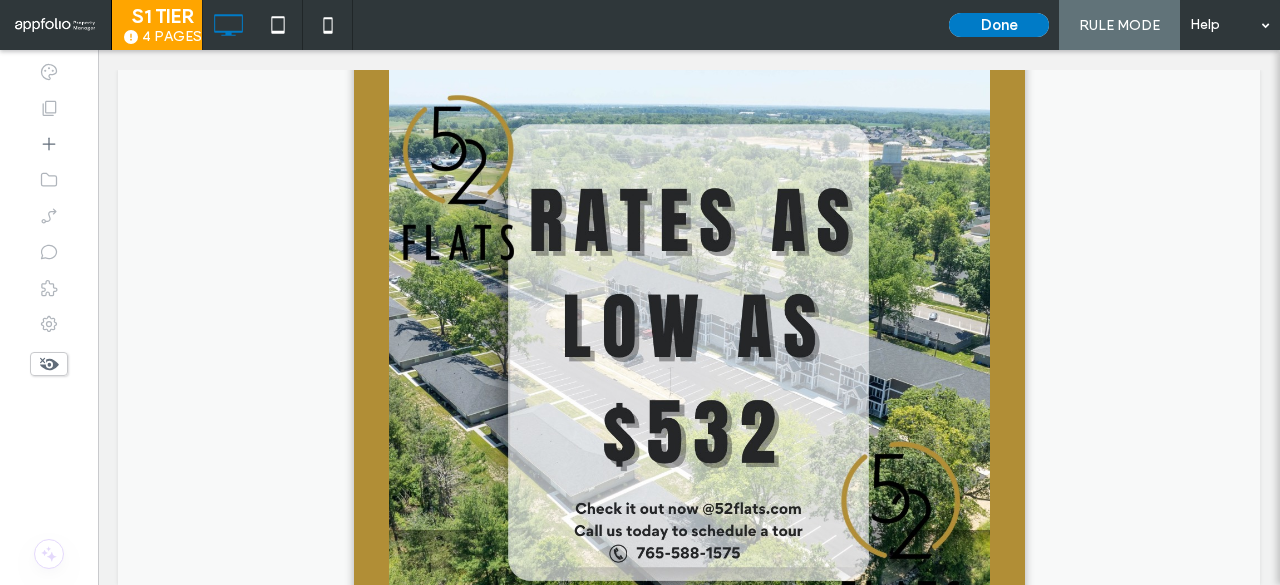 drag, startPoint x: 1233, startPoint y: 326, endPoint x: 1232, endPoint y: 360, distance: 34.0147 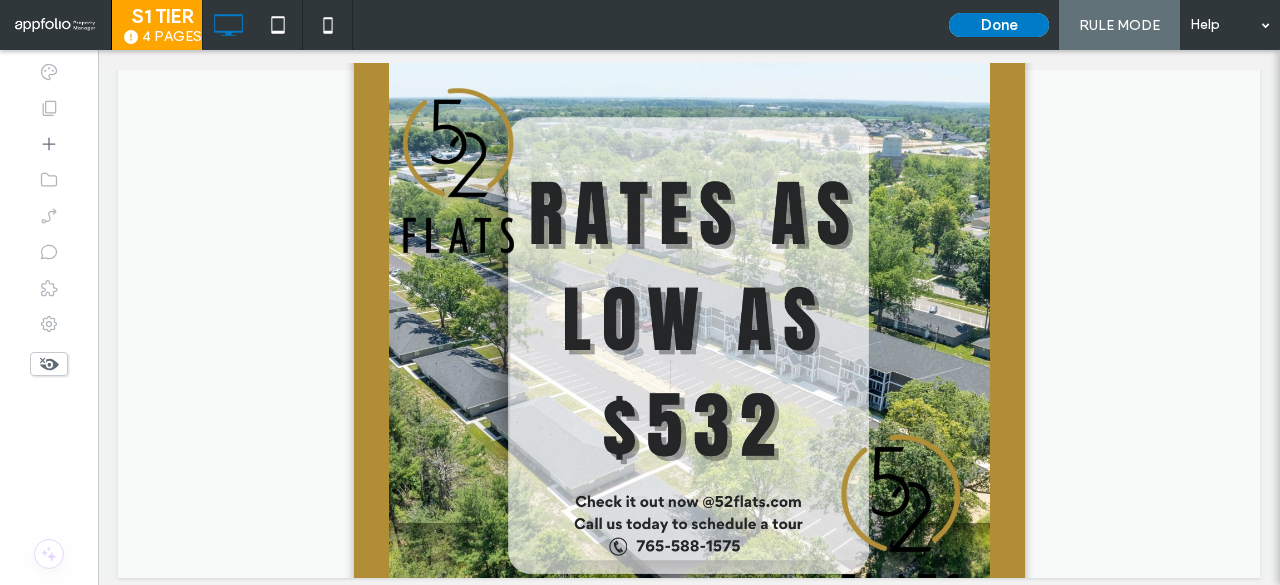 scroll, scrollTop: 0, scrollLeft: 0, axis: both 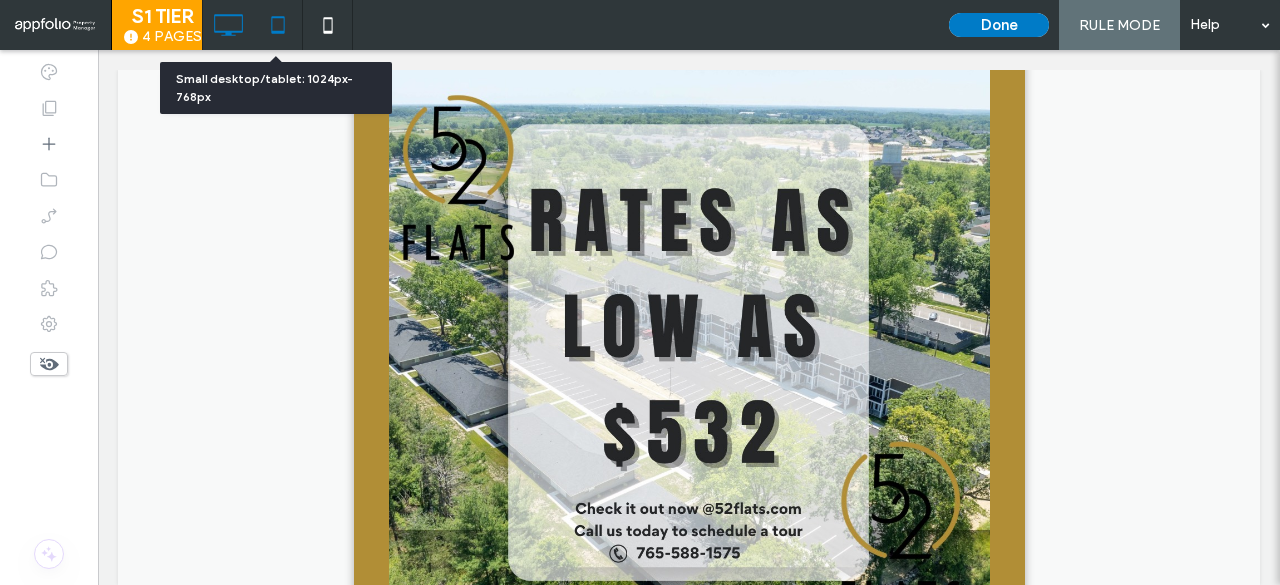 click 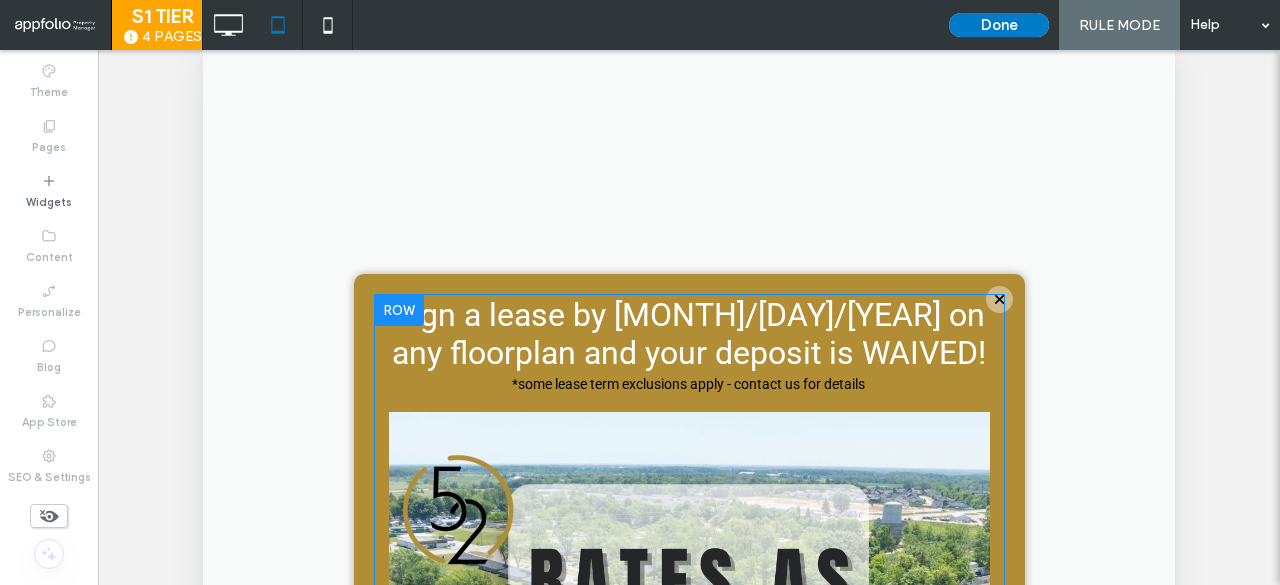 scroll, scrollTop: 0, scrollLeft: 0, axis: both 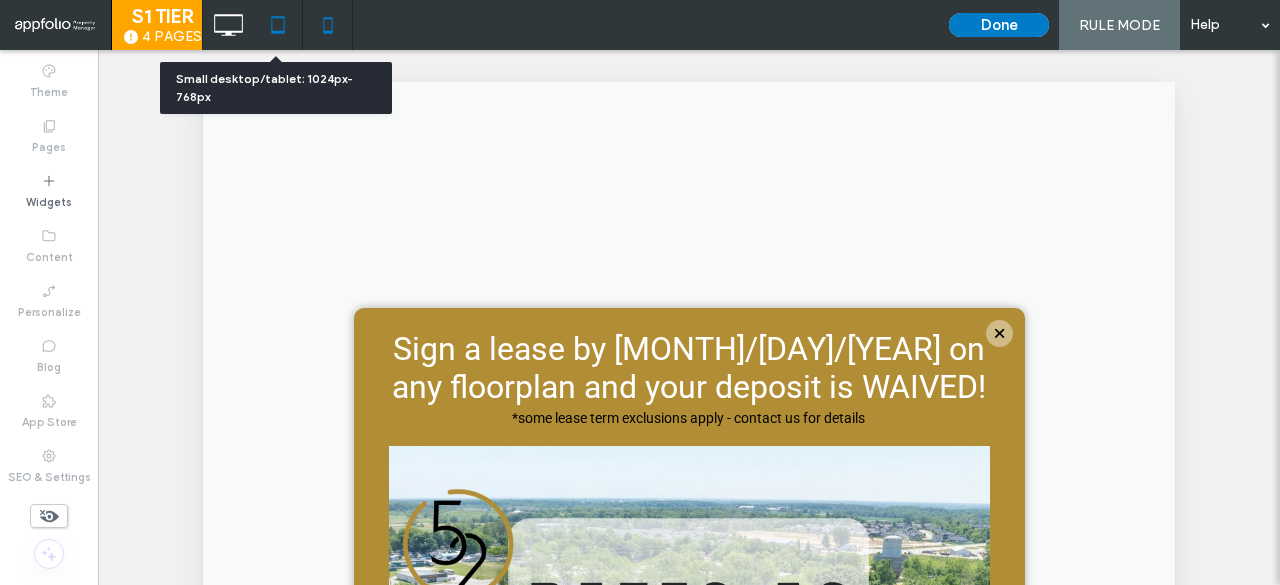 click 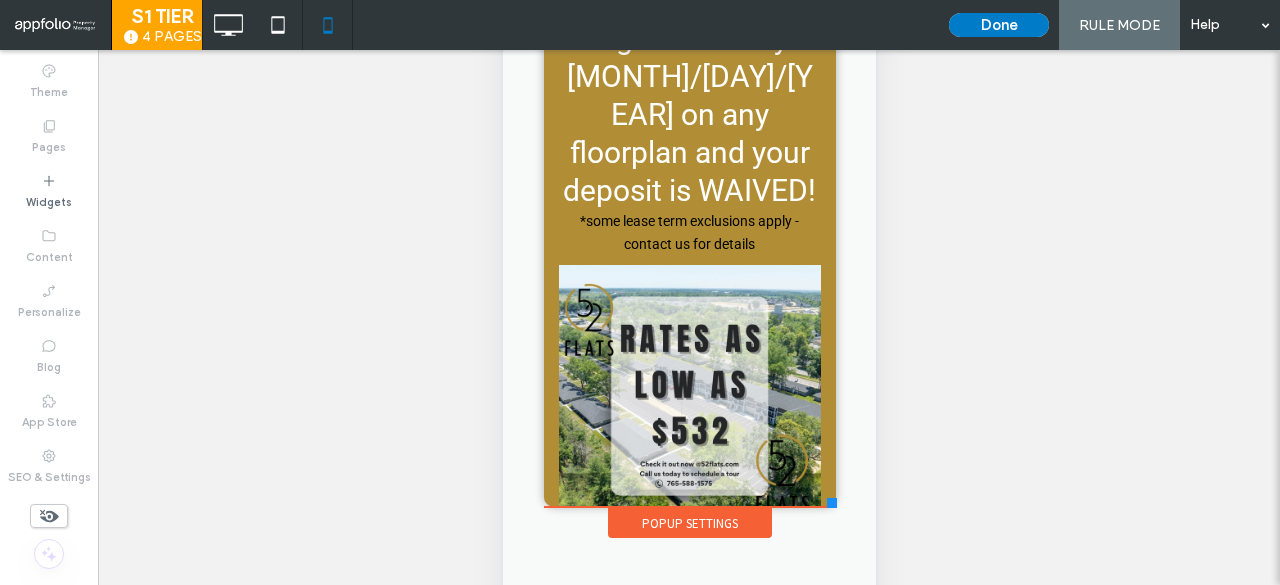 scroll, scrollTop: 0, scrollLeft: 0, axis: both 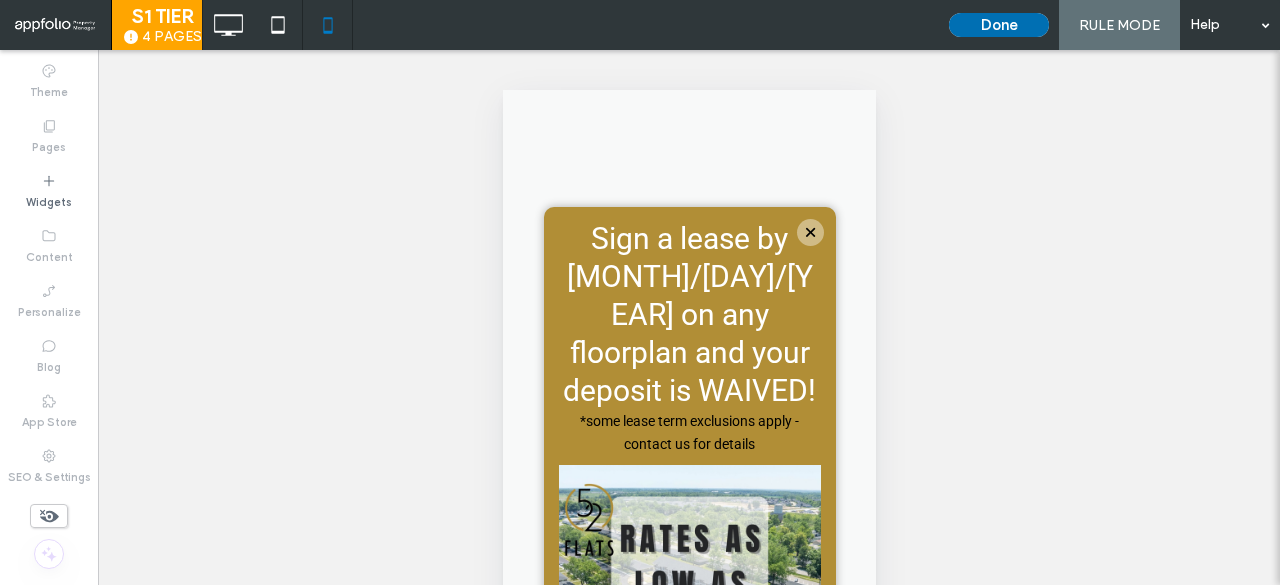 click on "Done" at bounding box center (999, 25) 